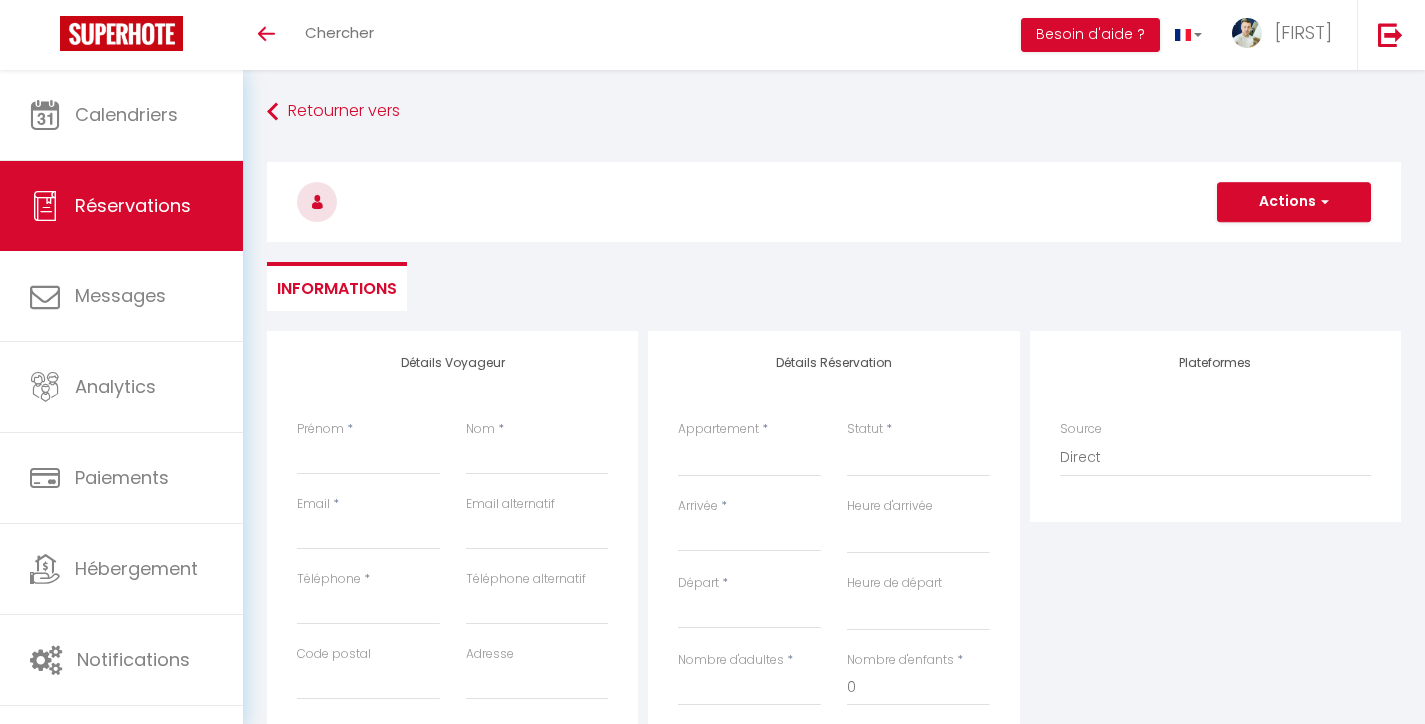 select 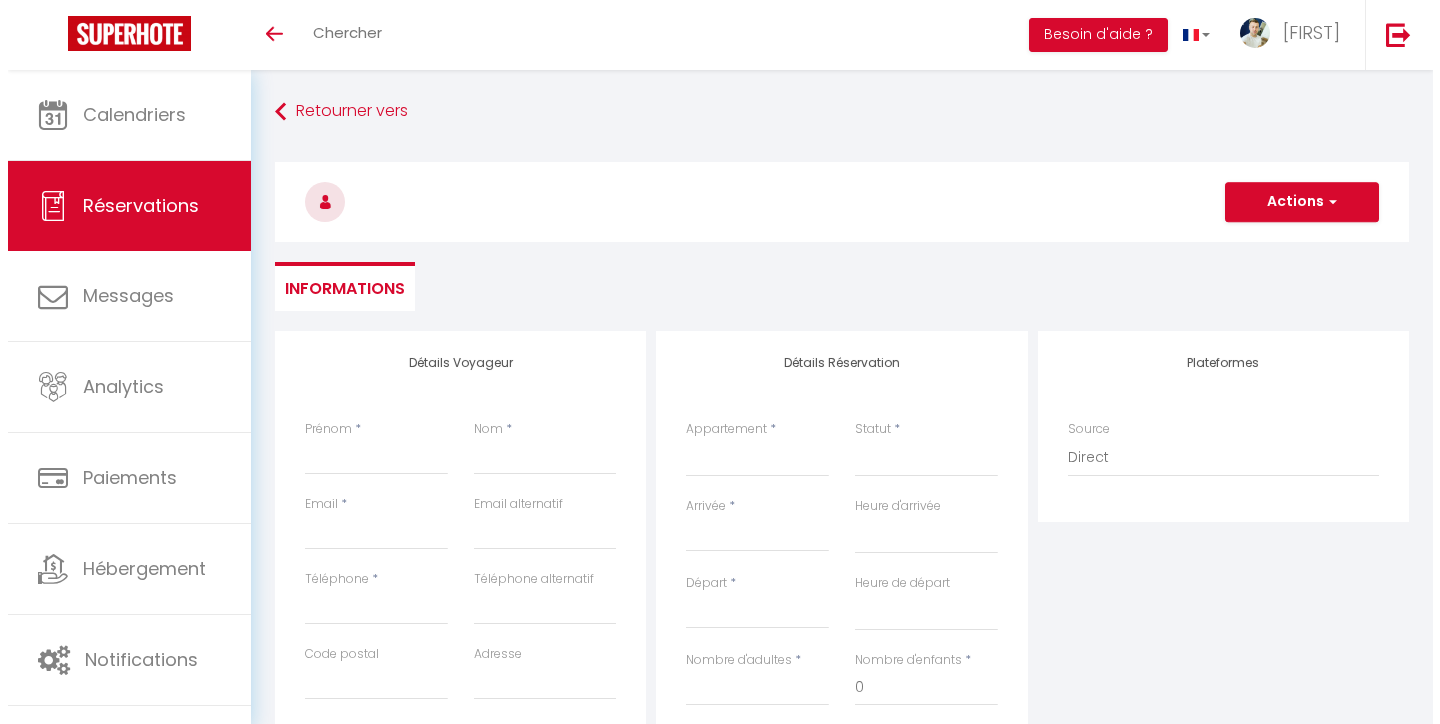 scroll, scrollTop: 0, scrollLeft: 0, axis: both 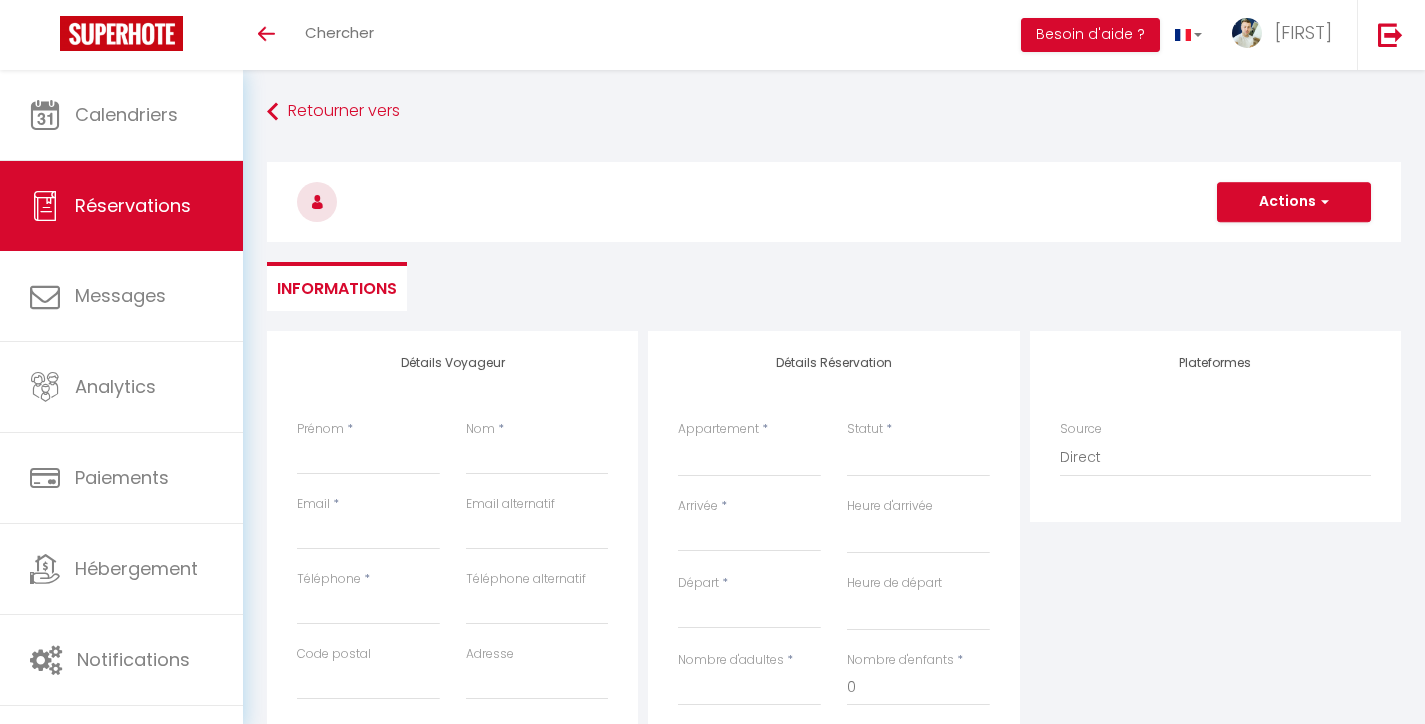 select 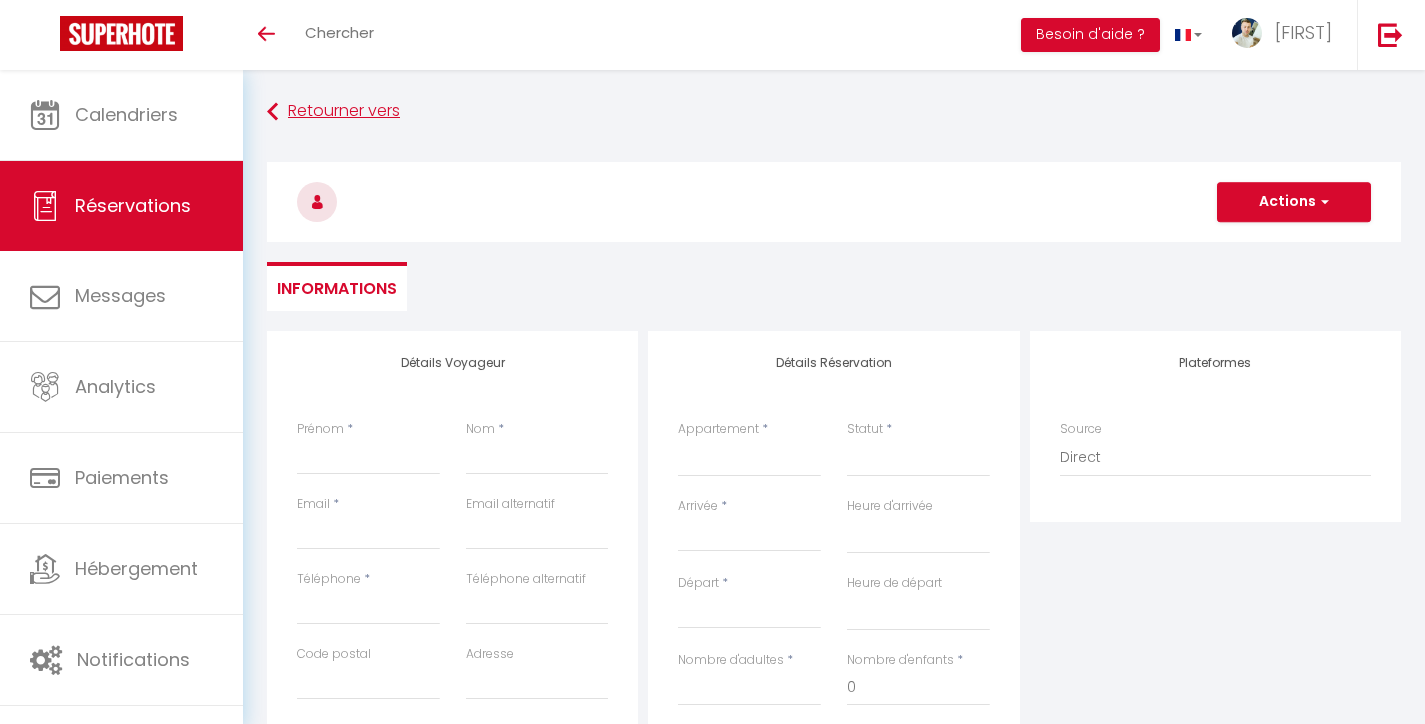 select 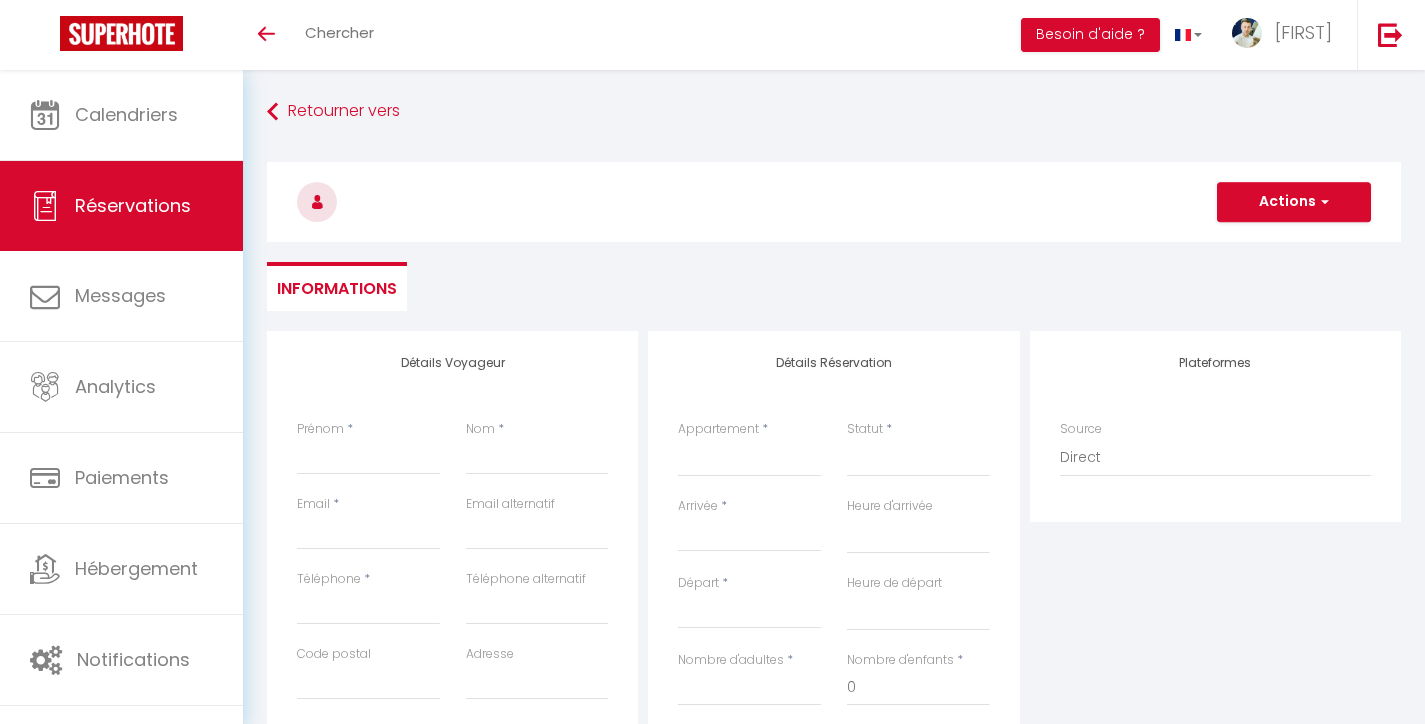 click on "Chercher" at bounding box center (339, 32) 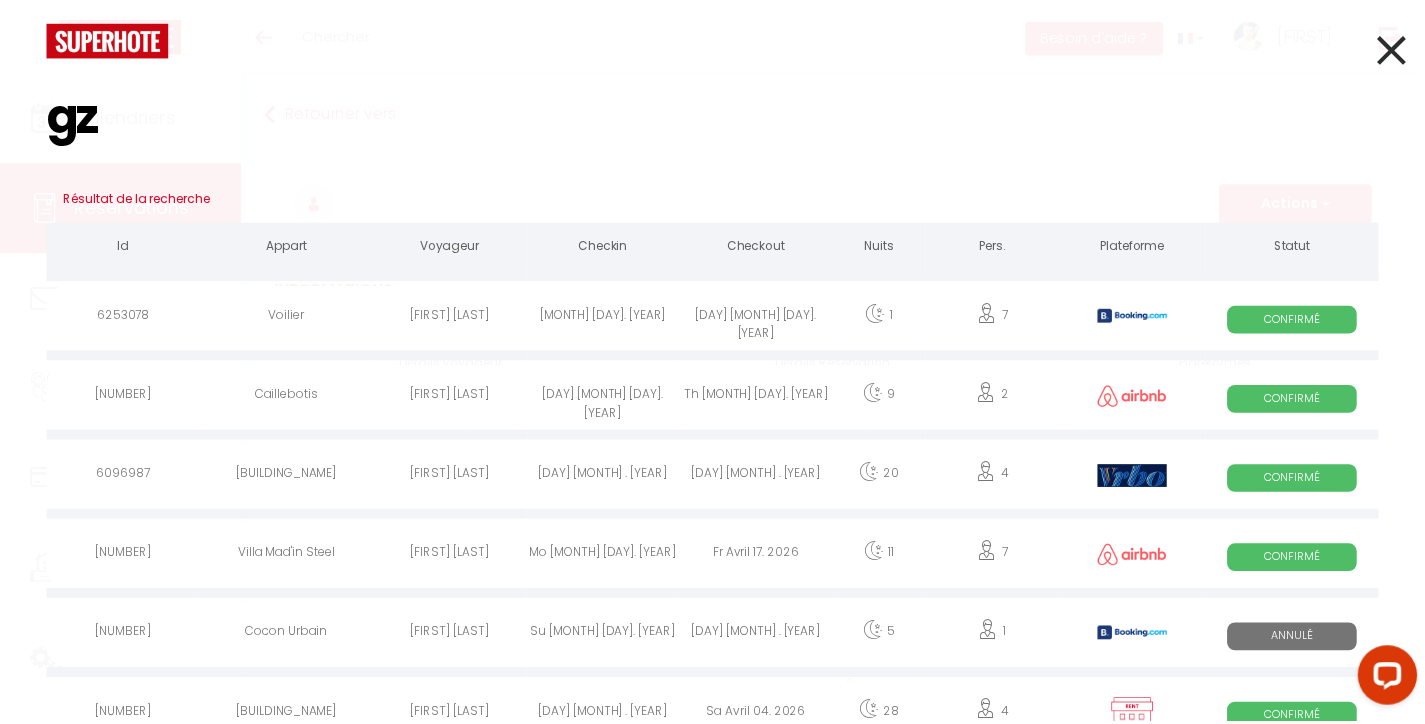 scroll, scrollTop: 0, scrollLeft: 0, axis: both 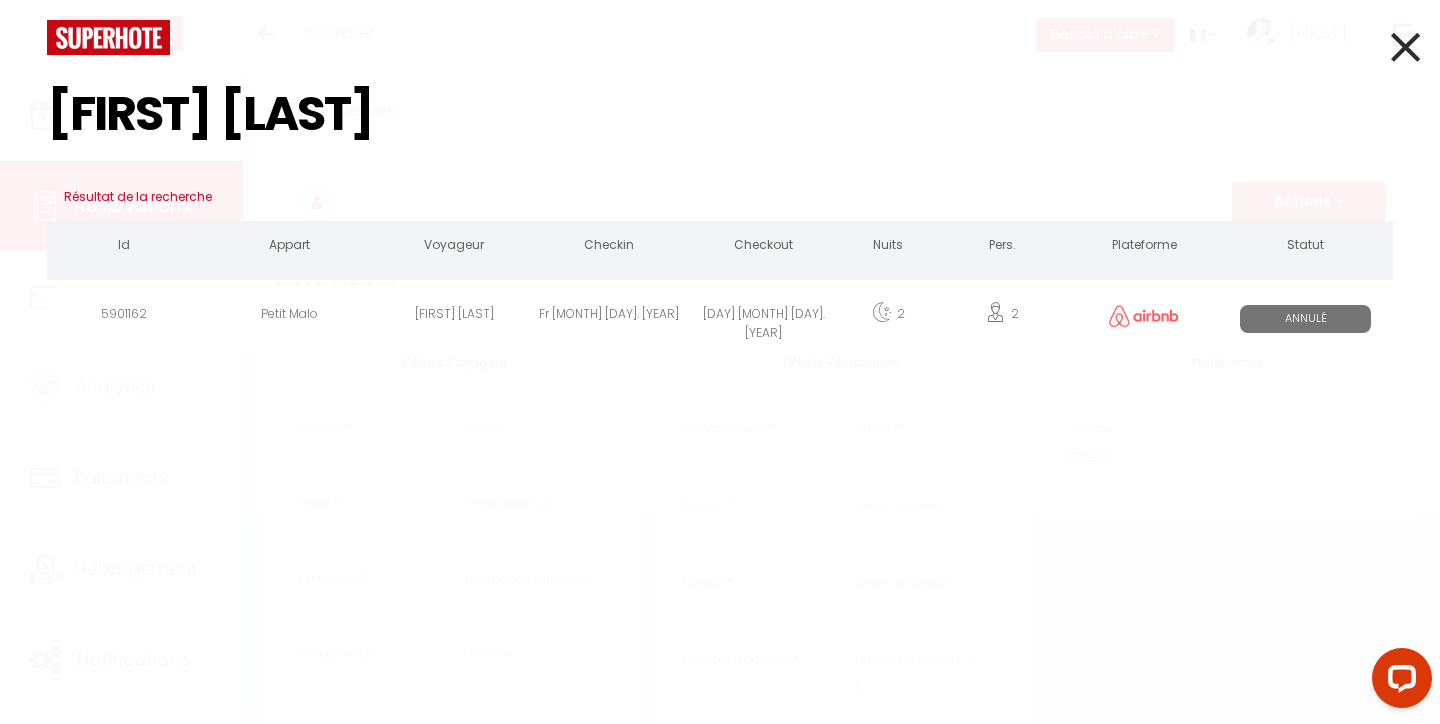 type on "[FIRST] [LAST]" 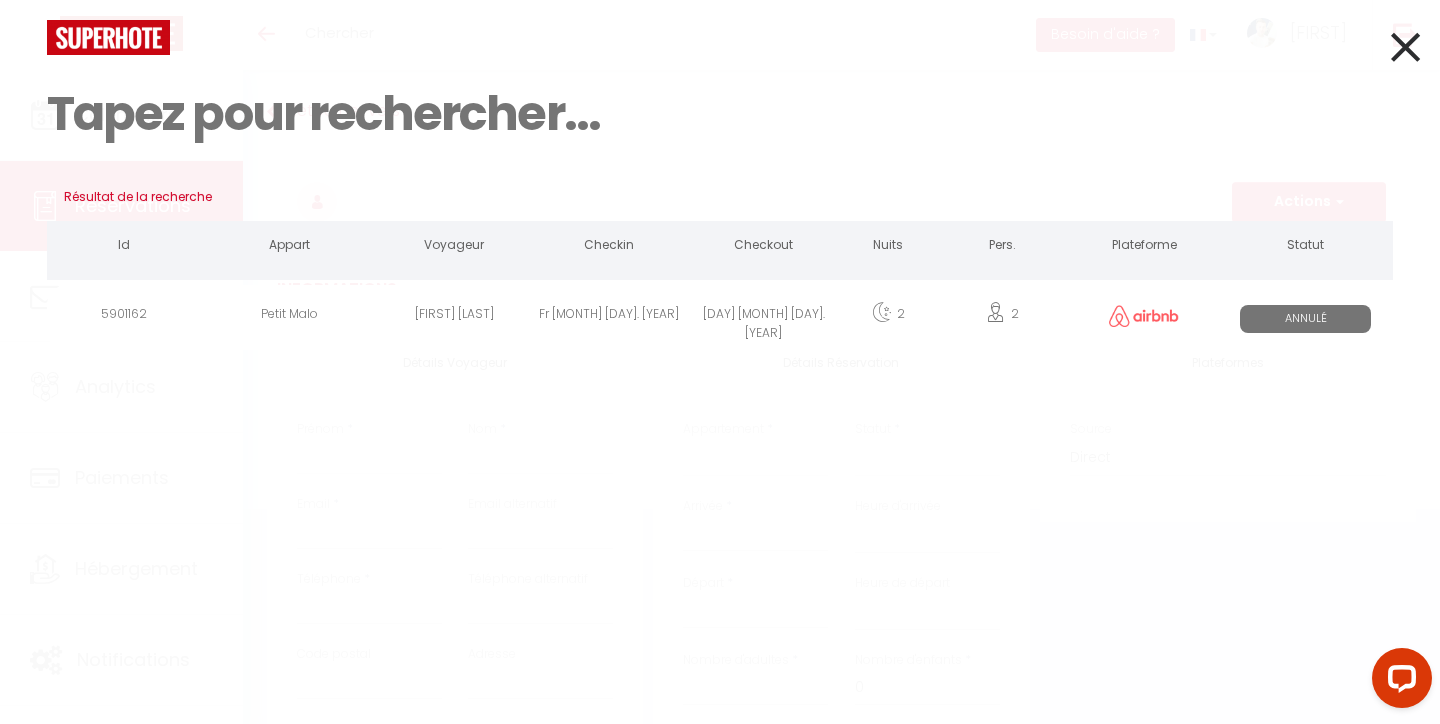select 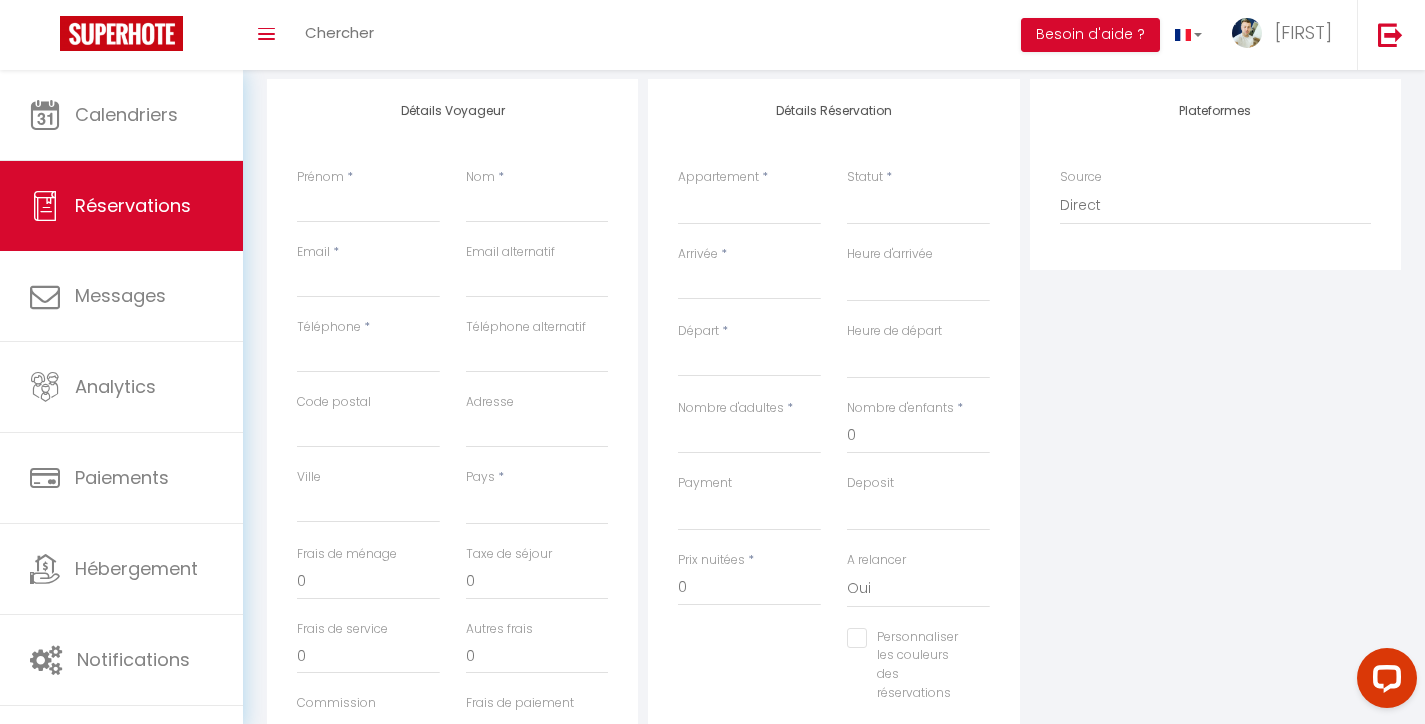 scroll, scrollTop: 0, scrollLeft: 0, axis: both 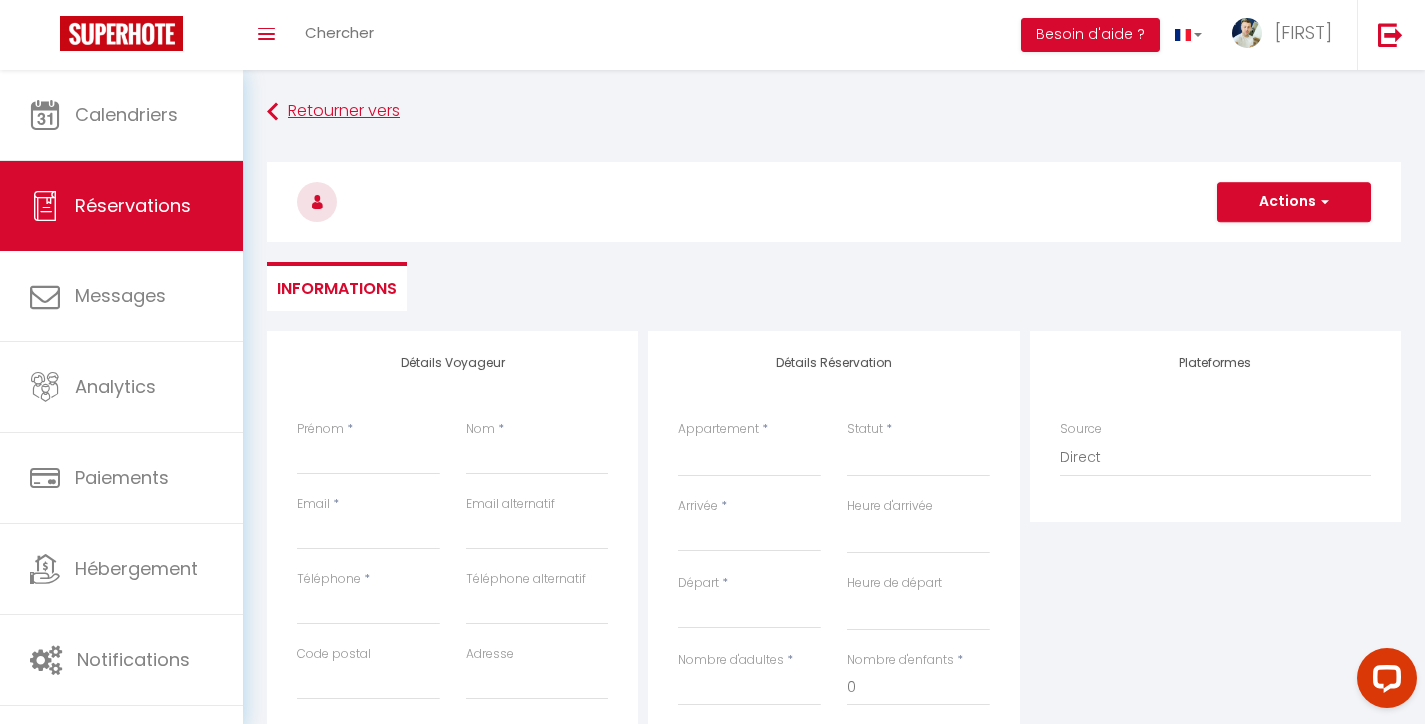 click on "Retourner vers" at bounding box center [834, 112] 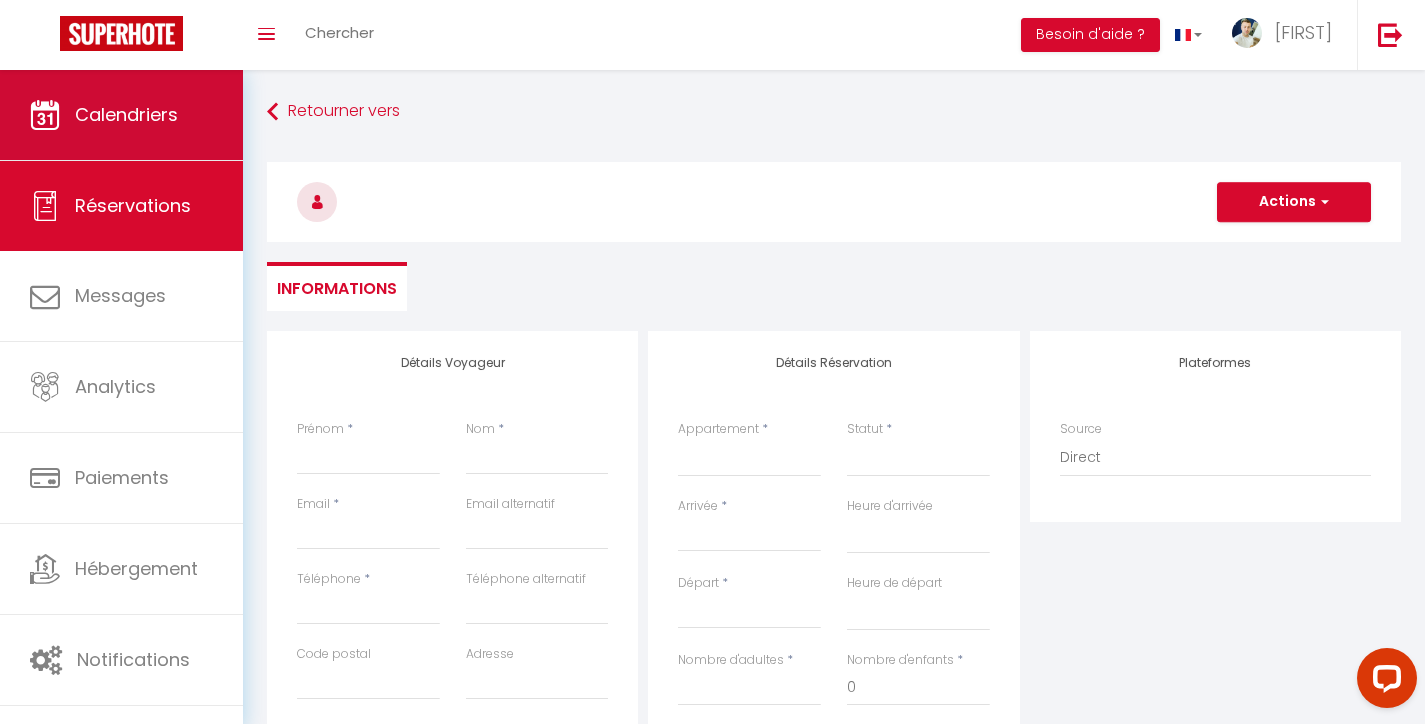 click on "Calendriers" at bounding box center [121, 115] 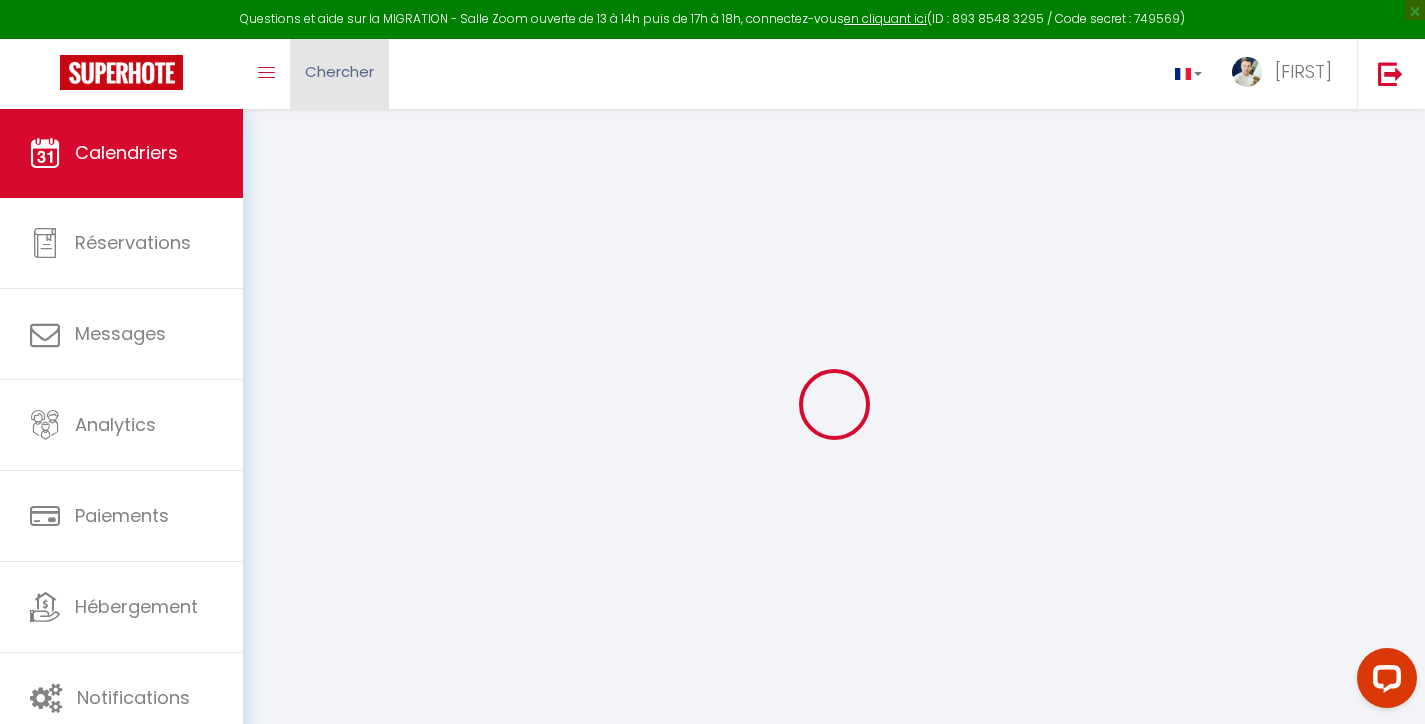 click on "Chercher" at bounding box center (339, 71) 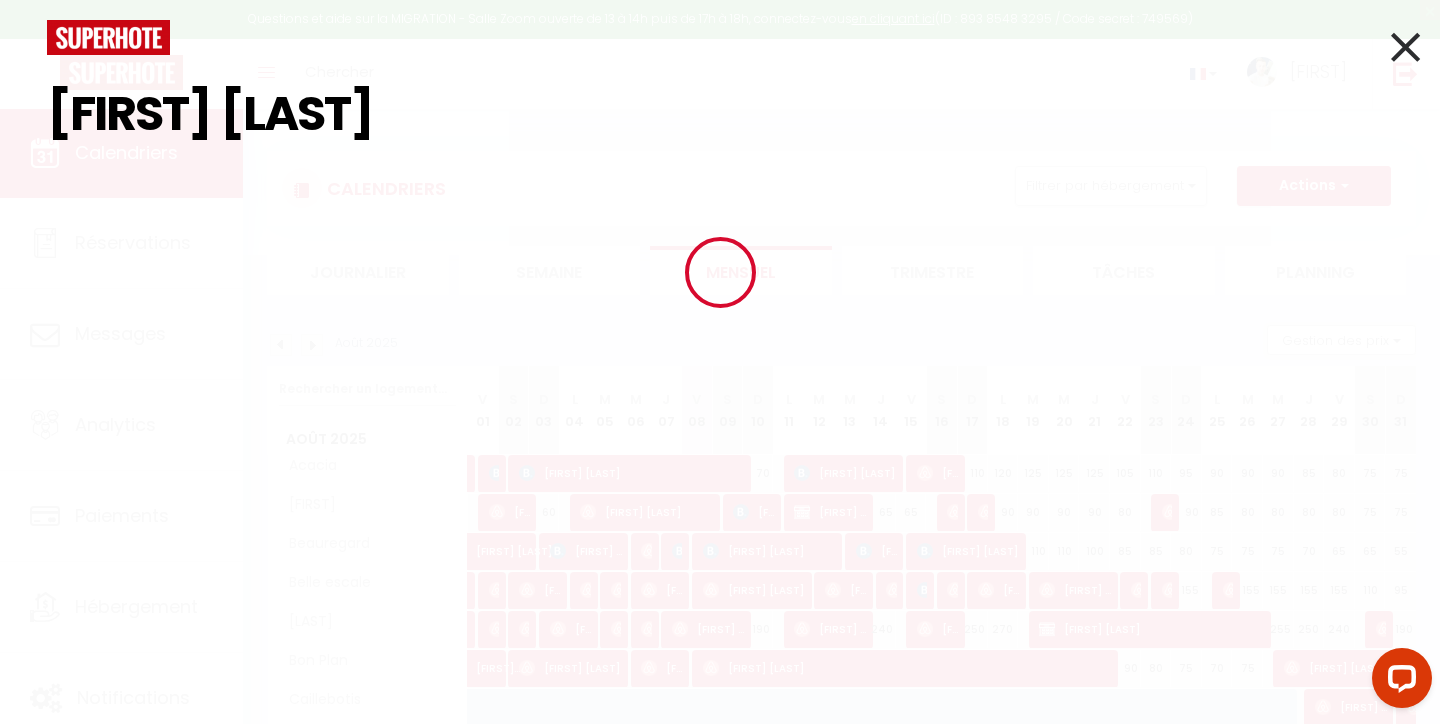 type on "[FIRST] [LAST]" 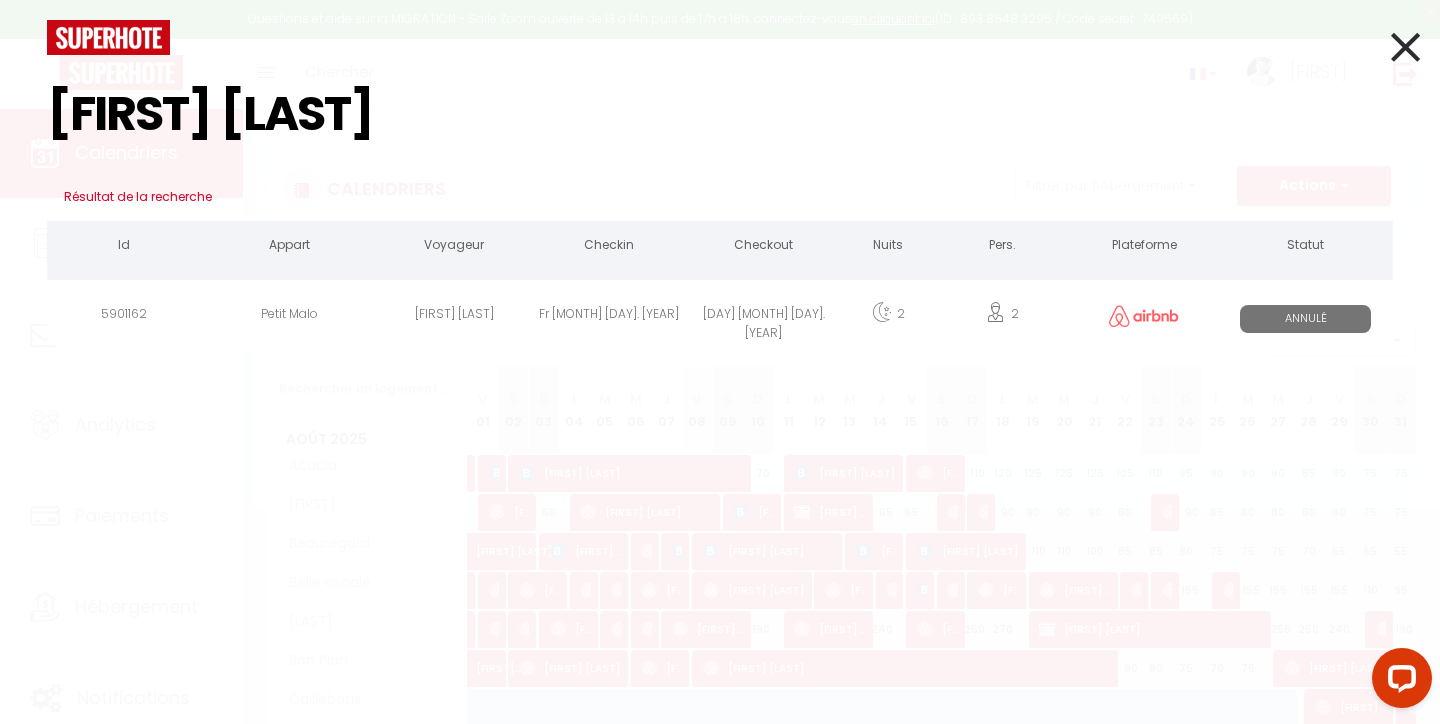 click on "[FIRST] [LAST]" at bounding box center [454, 317] 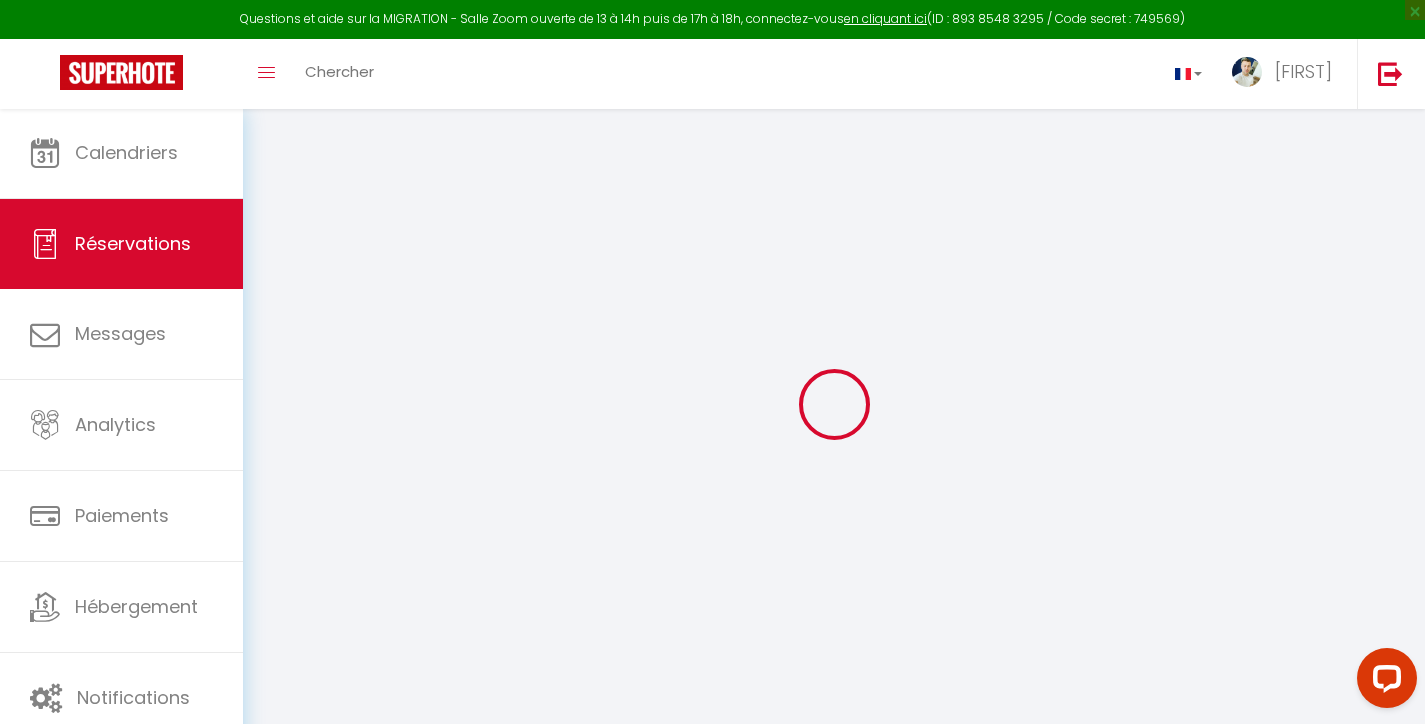 type on "[FIRST]" 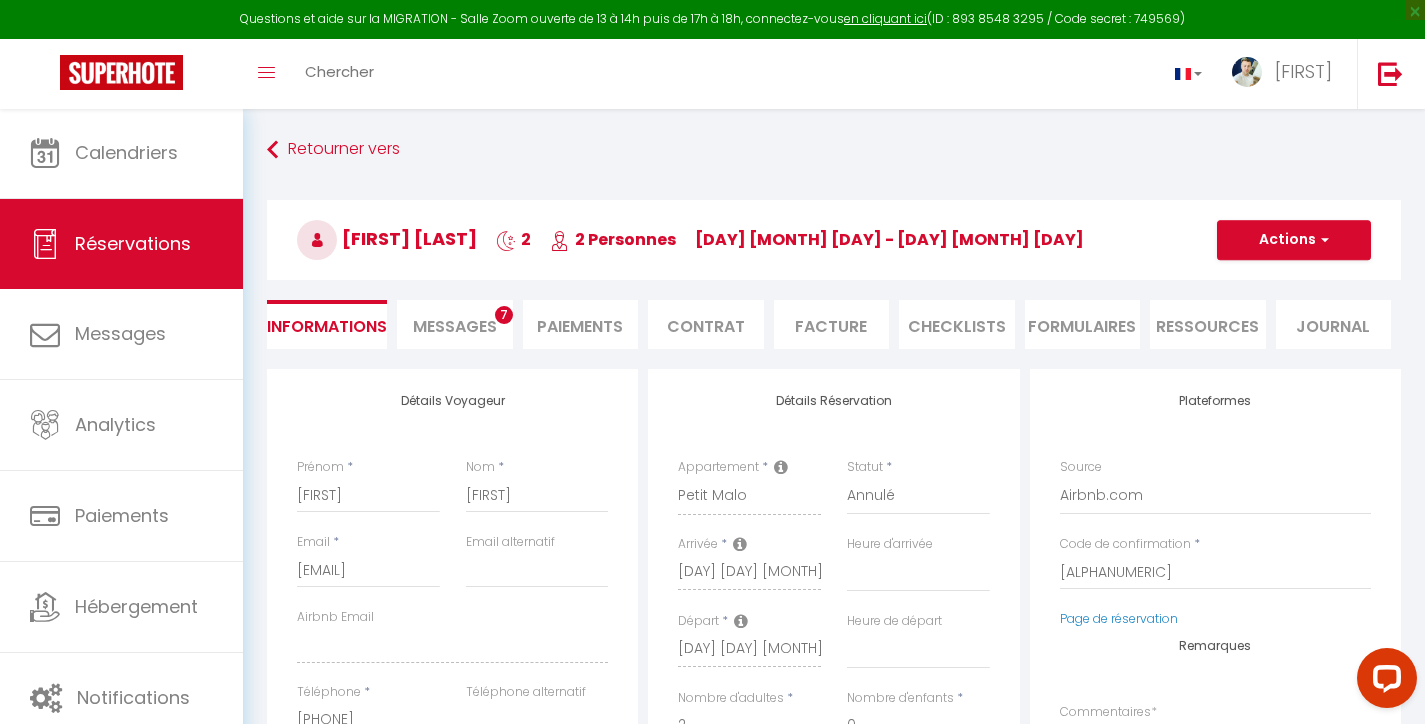 select 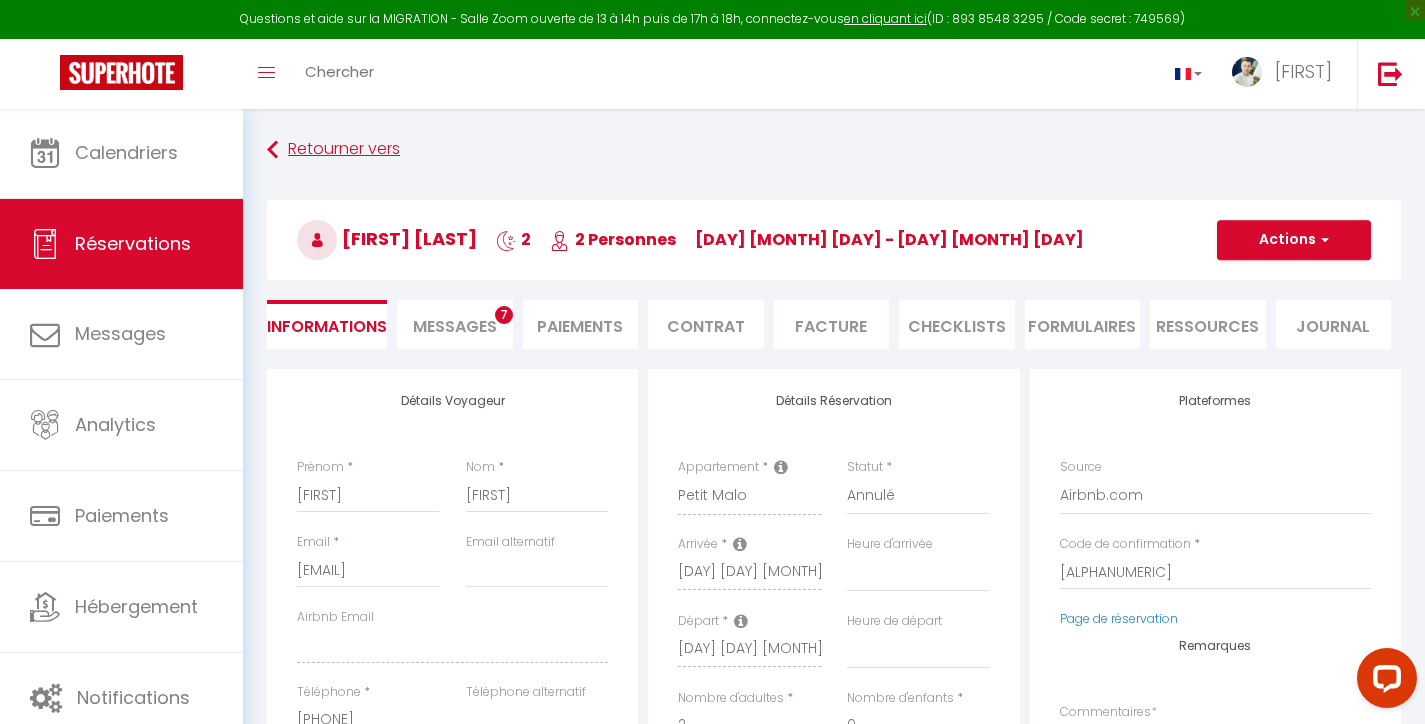 click on "Retourner vers" at bounding box center (834, 150) 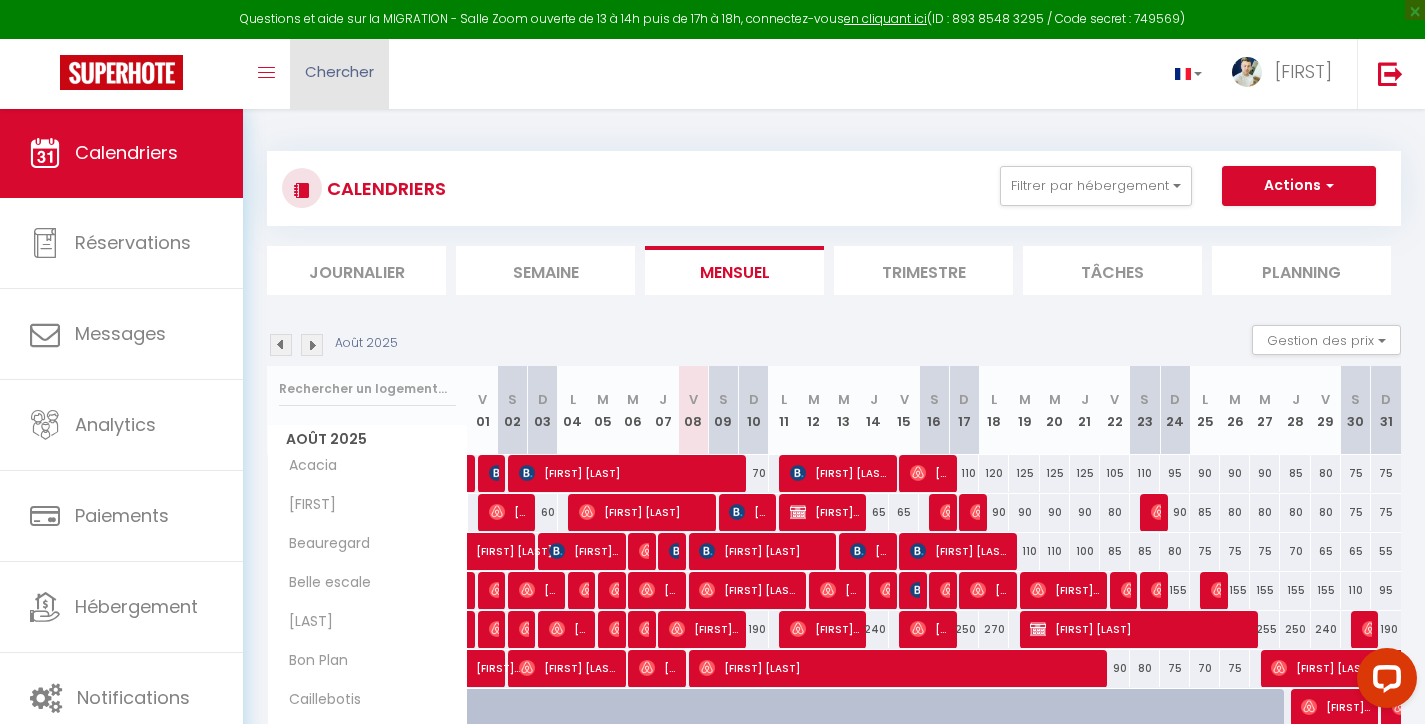 click on "Chercher" at bounding box center (339, 74) 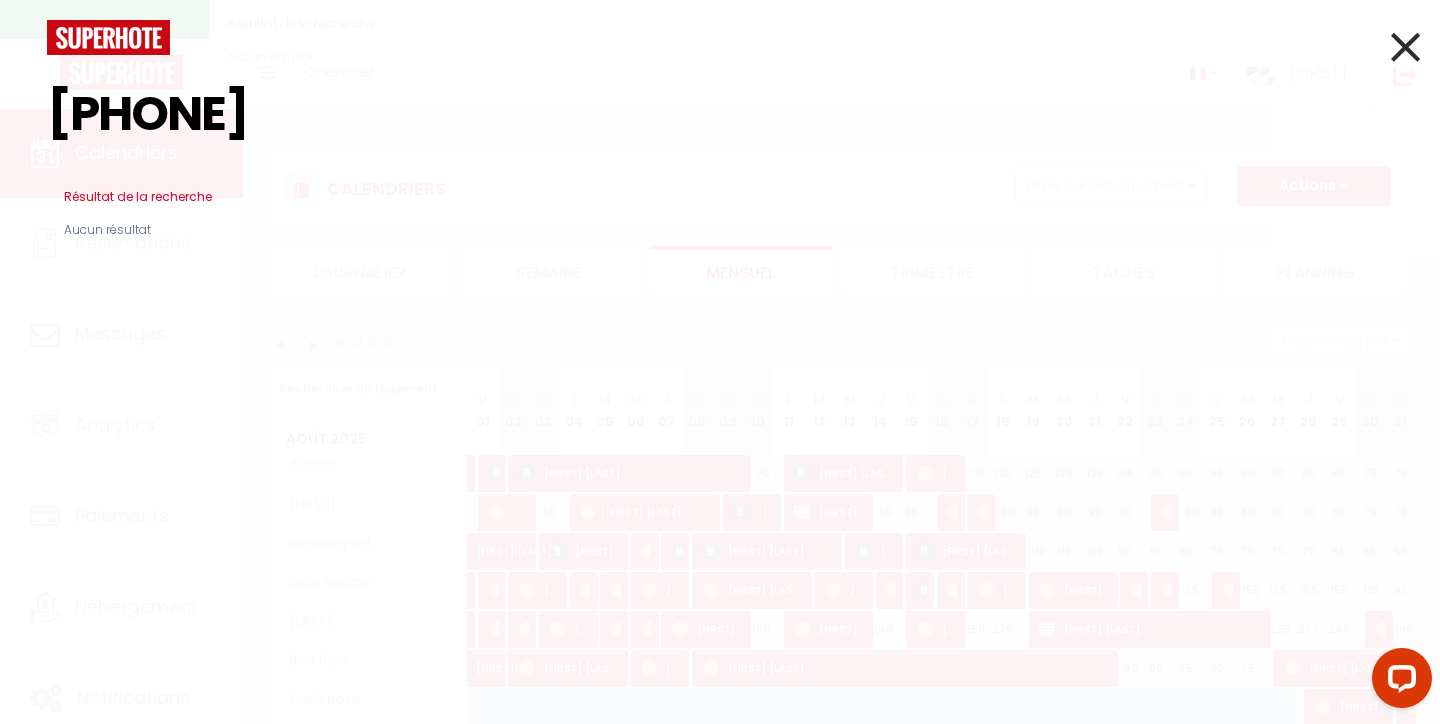 type on "+33 [PHONE]" 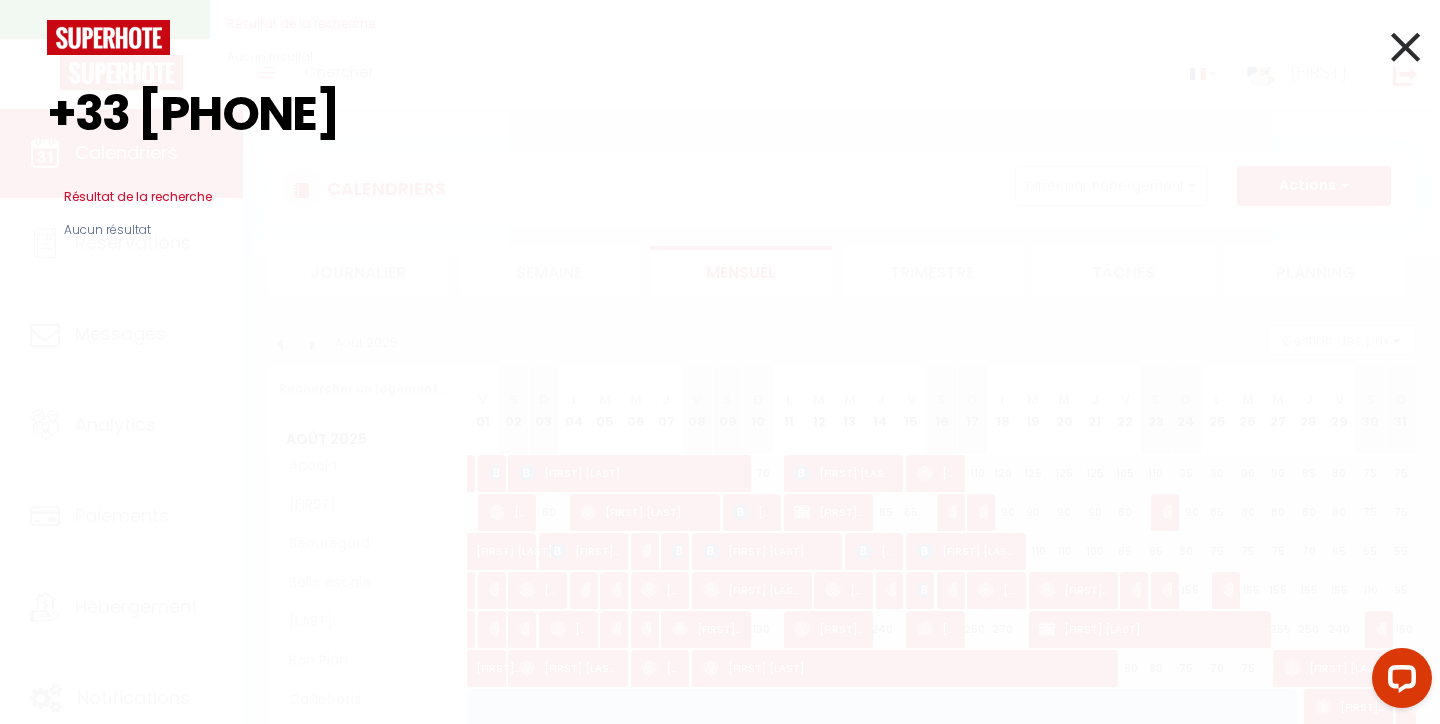drag, startPoint x: 505, startPoint y: 115, endPoint x: 42, endPoint y: 95, distance: 463.43176 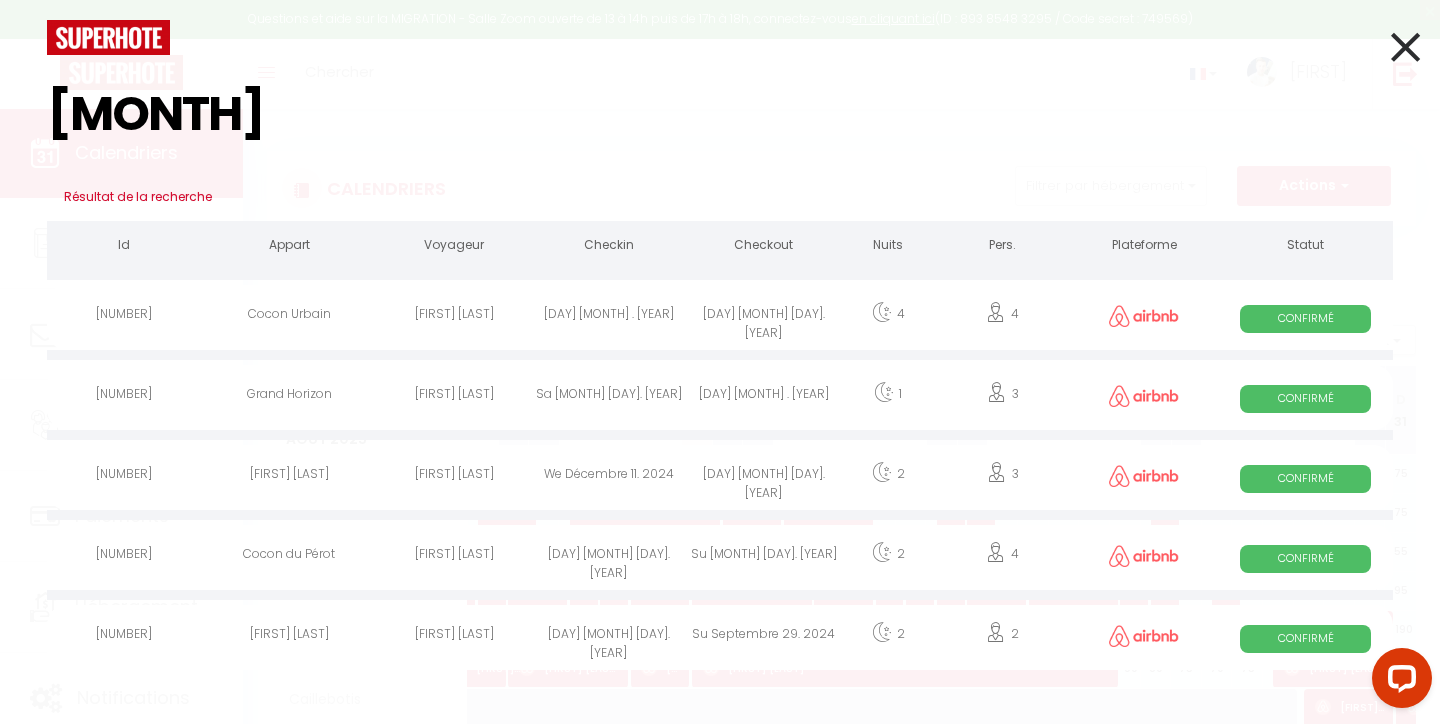 type on "[MONTH]" 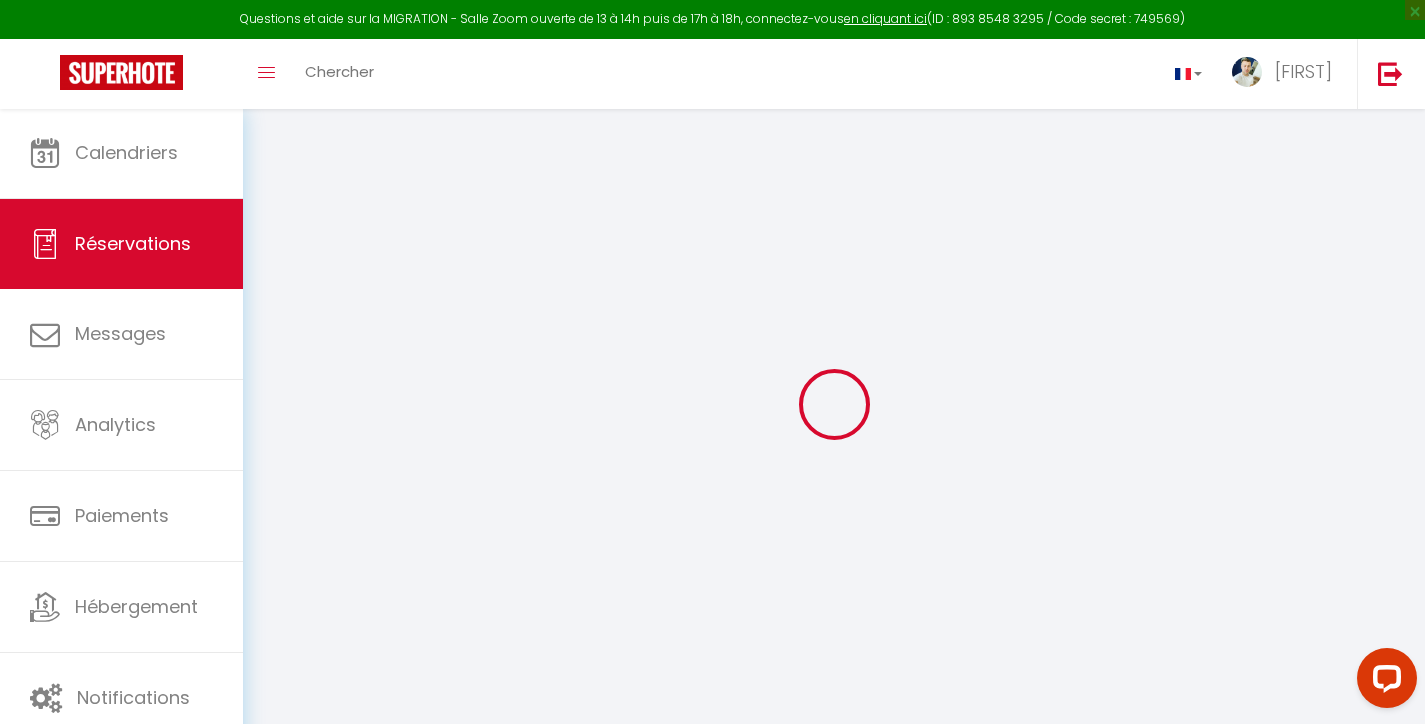 type on "[FIRST]" 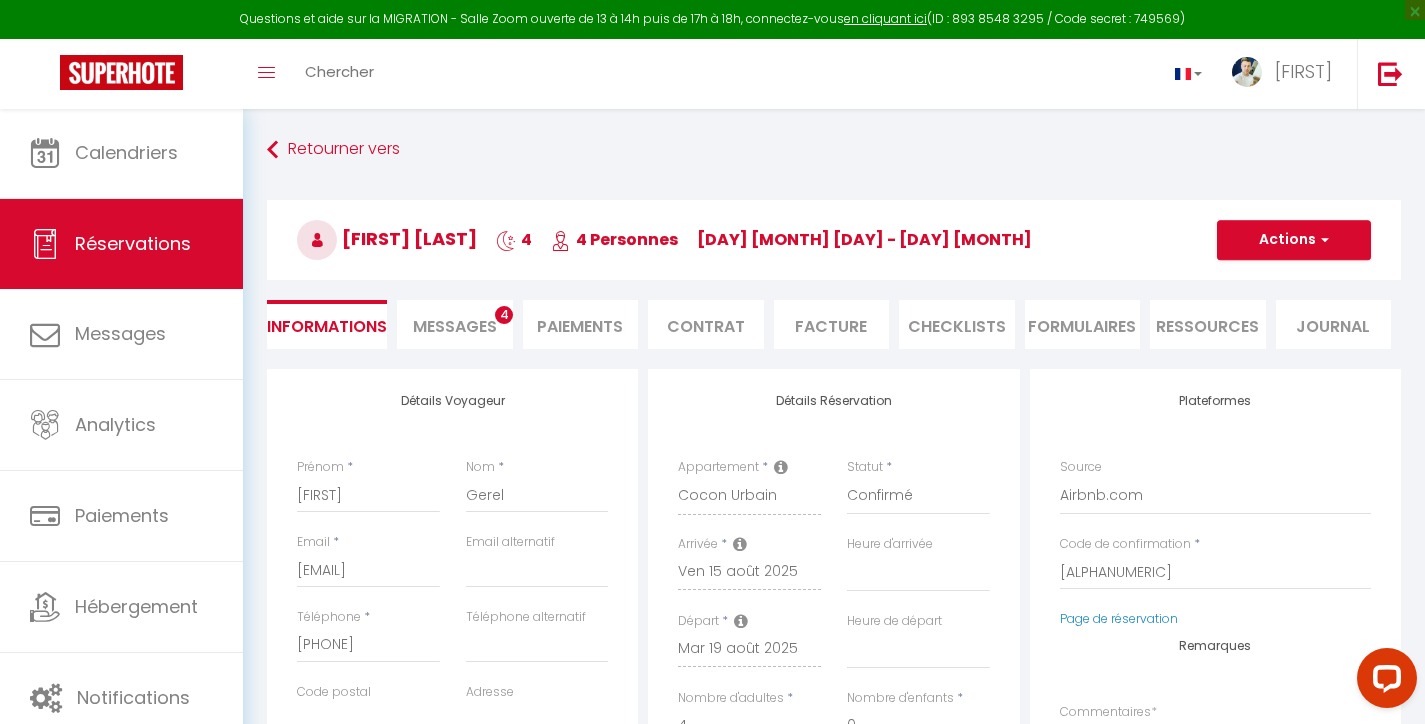 select 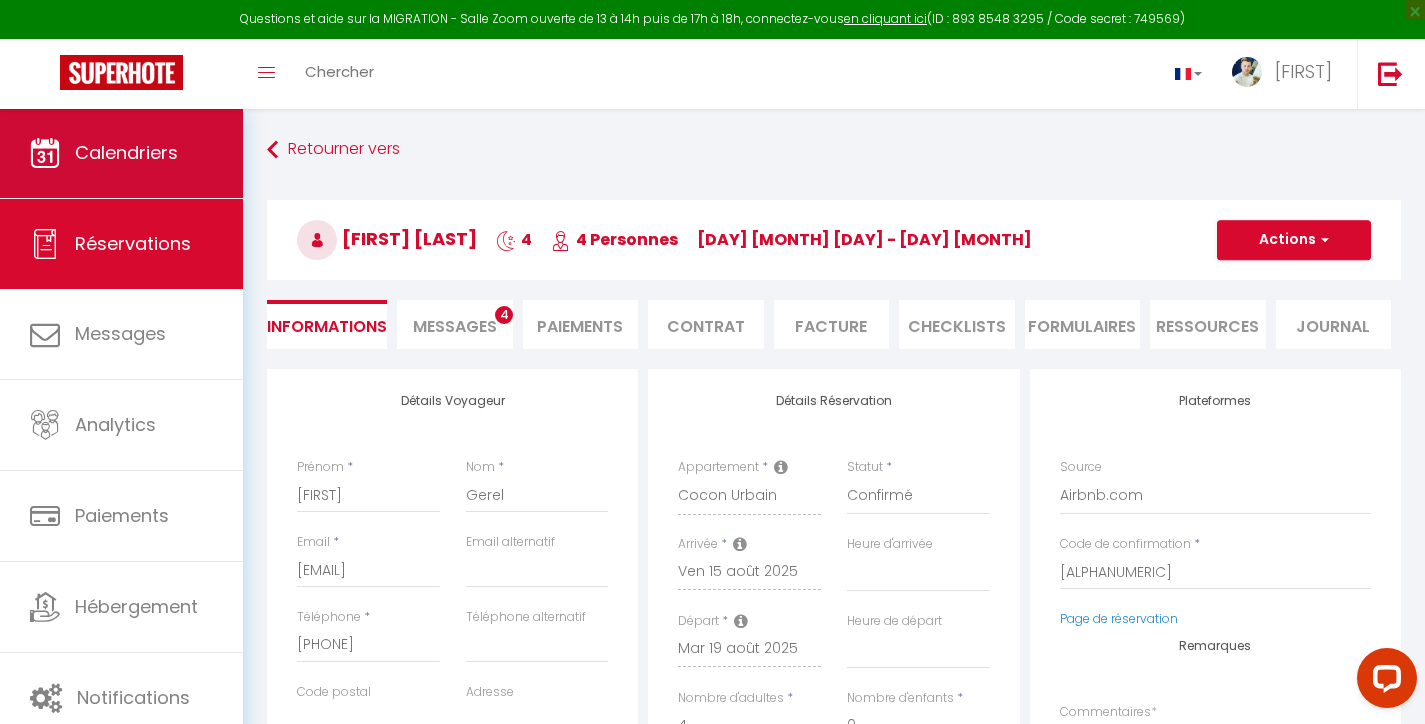 click on "Calendriers" at bounding box center [121, 153] 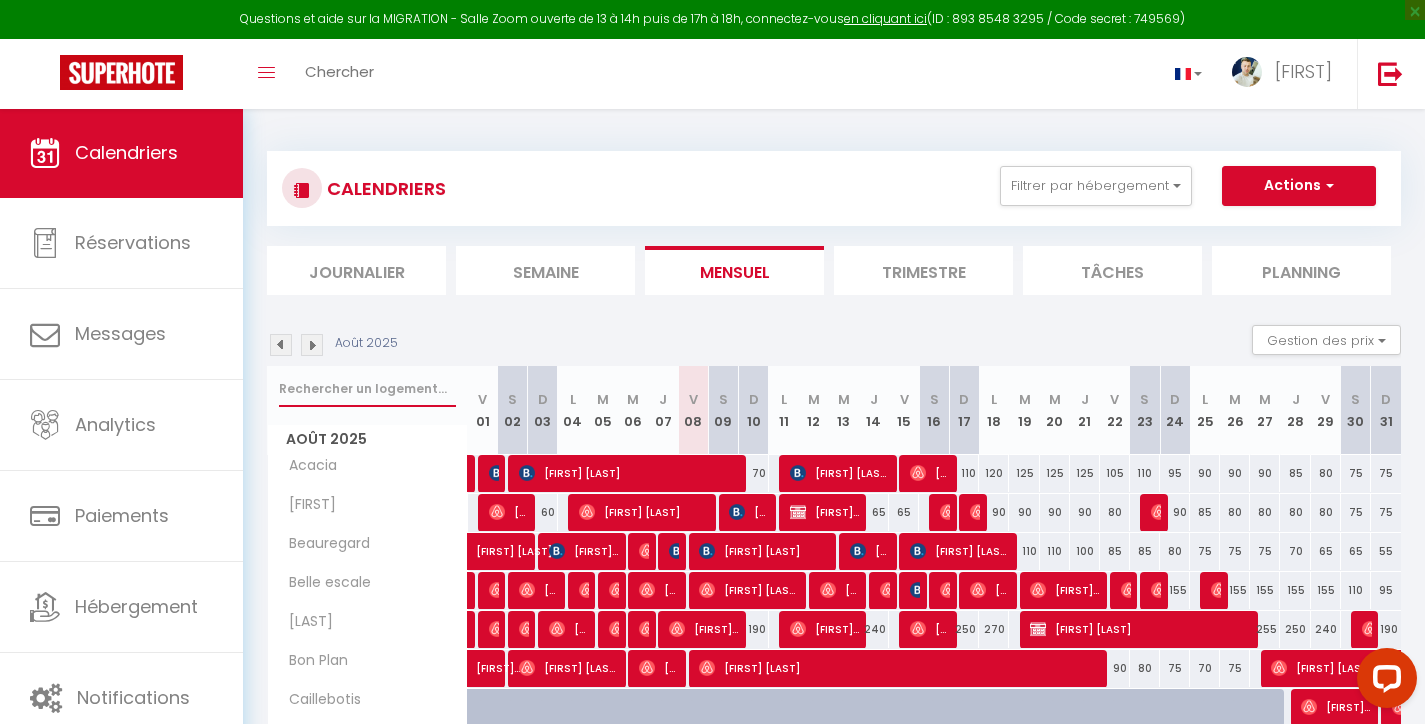 click at bounding box center [367, 389] 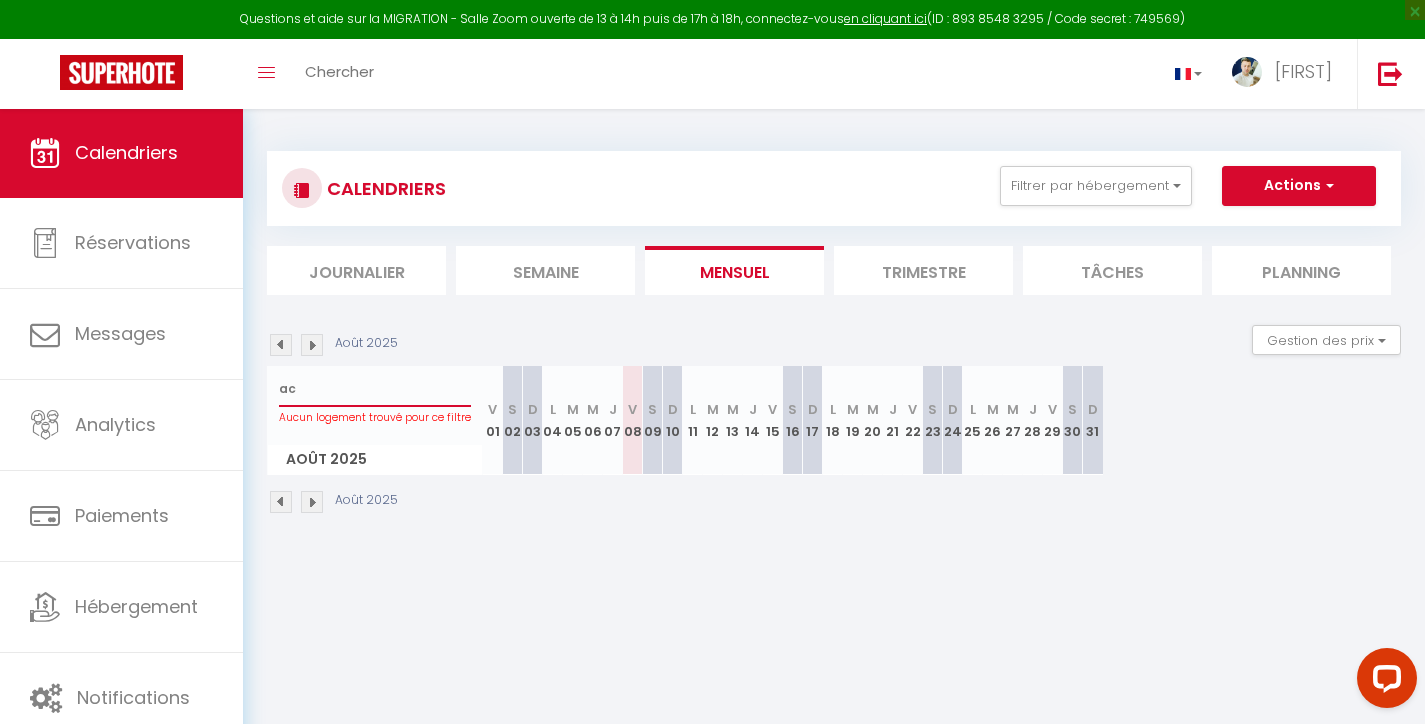 type on "a" 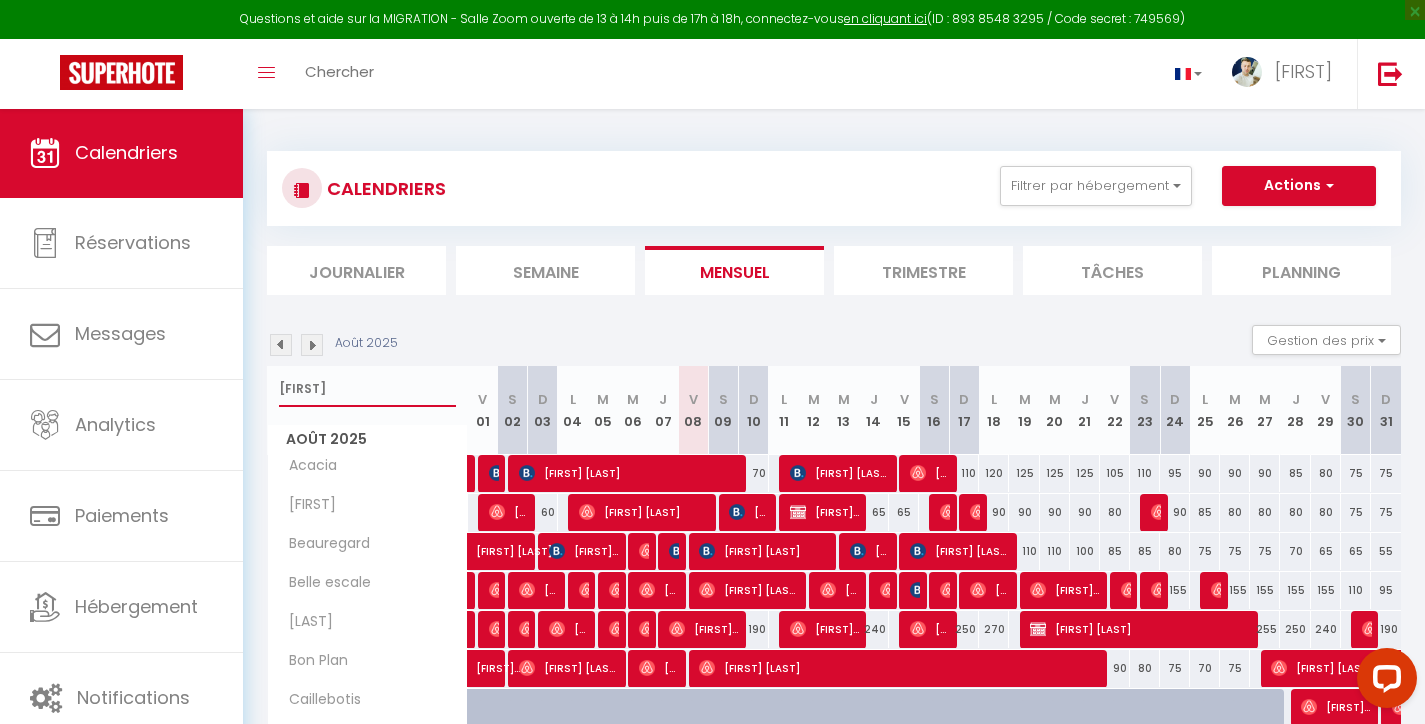 type on "coco" 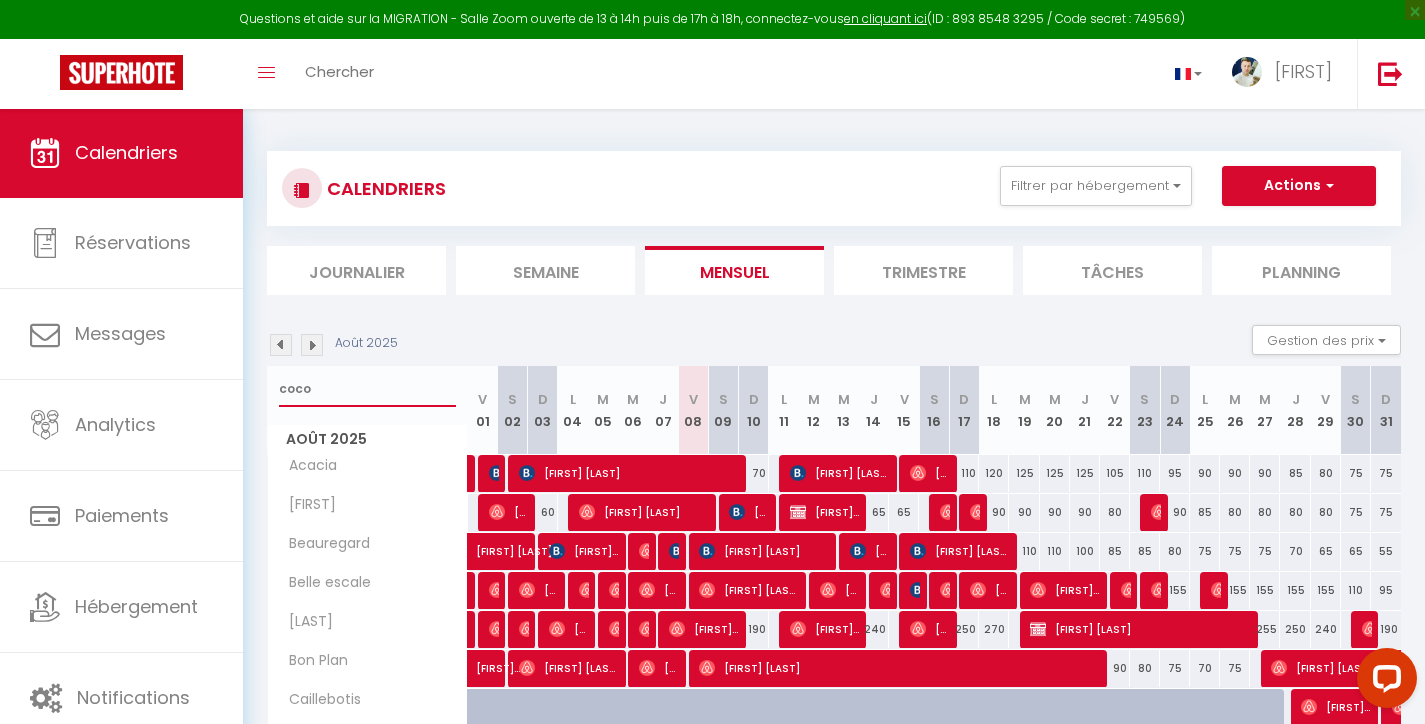 select 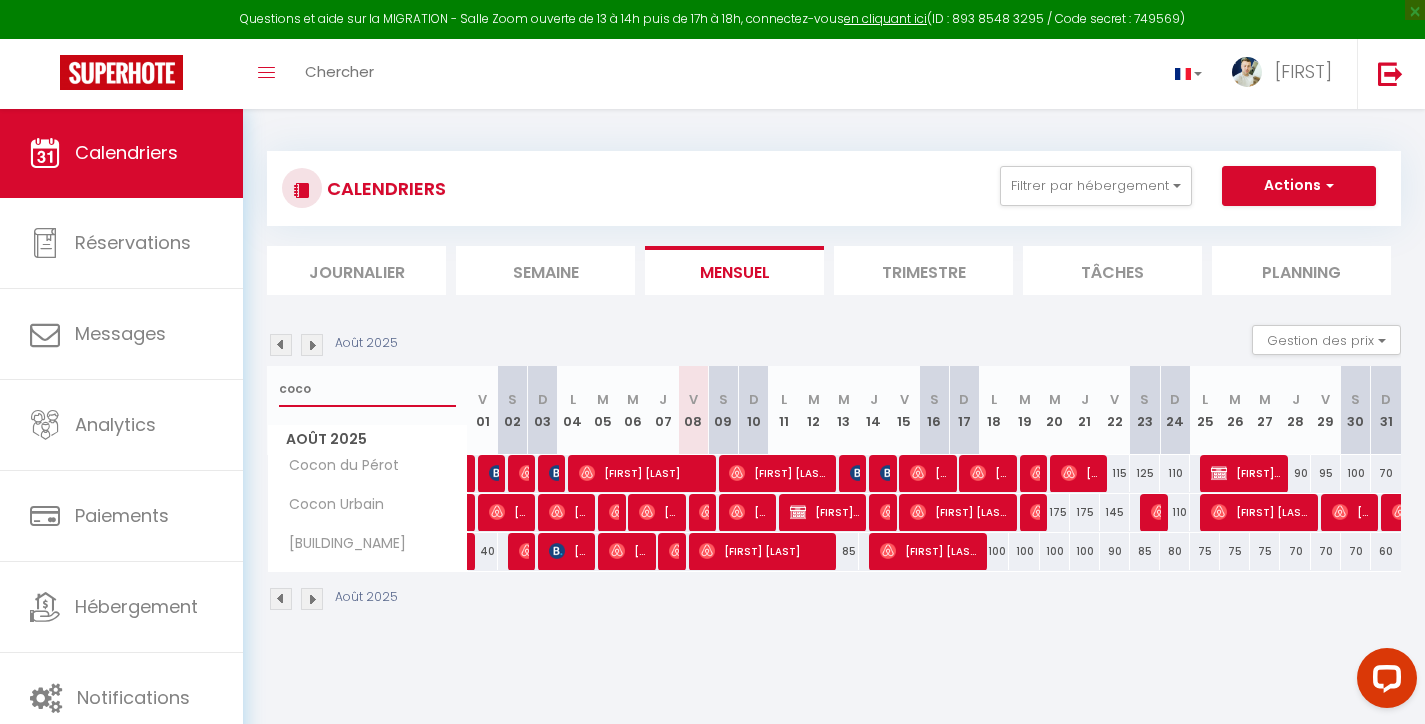 type on "coco" 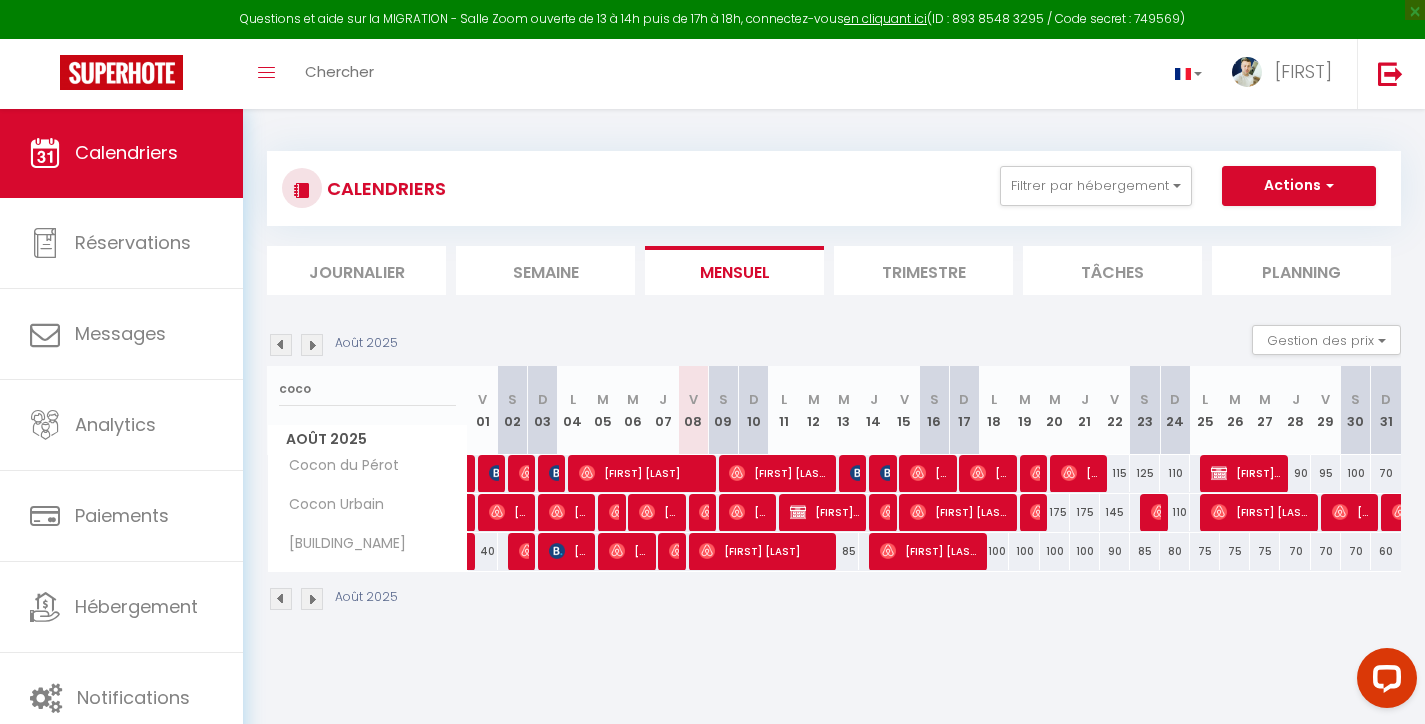 click on "[FIRST] [LAST]" at bounding box center [960, 512] 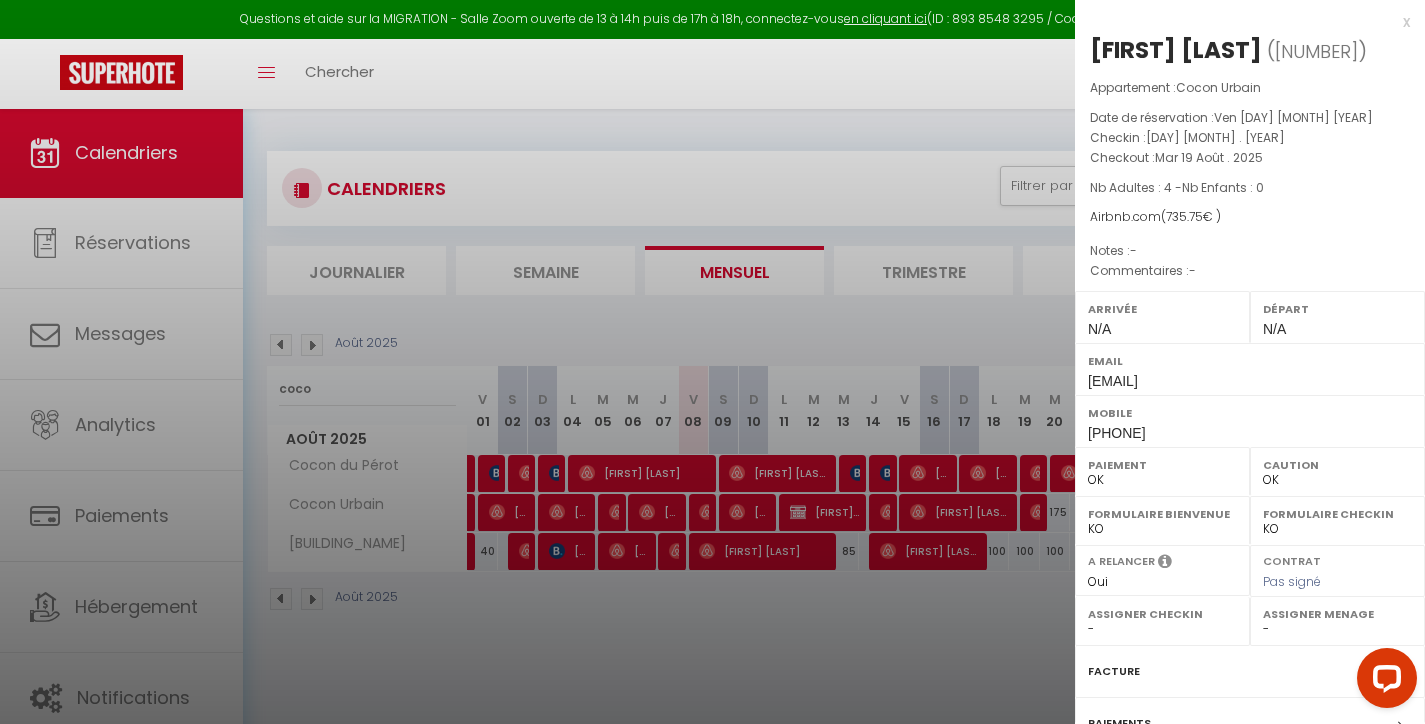 click at bounding box center [712, 362] 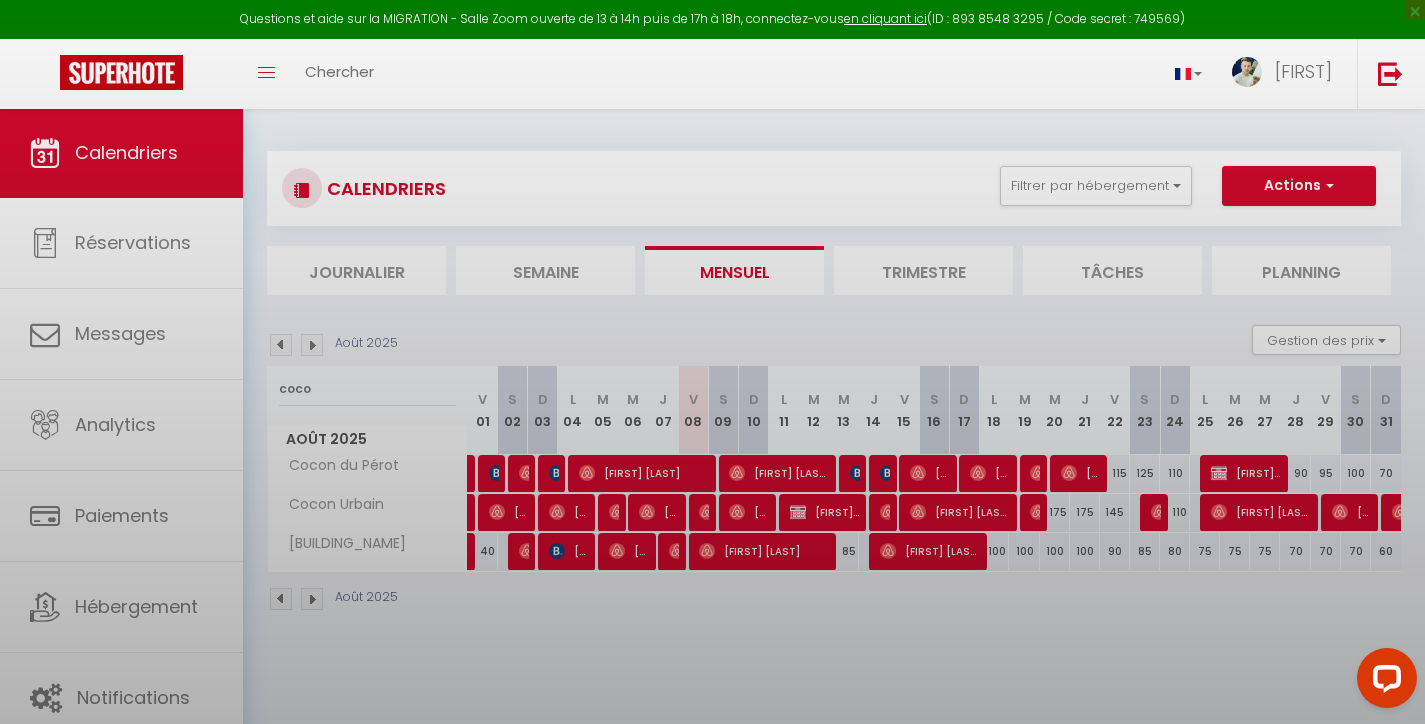 click at bounding box center (712, 362) 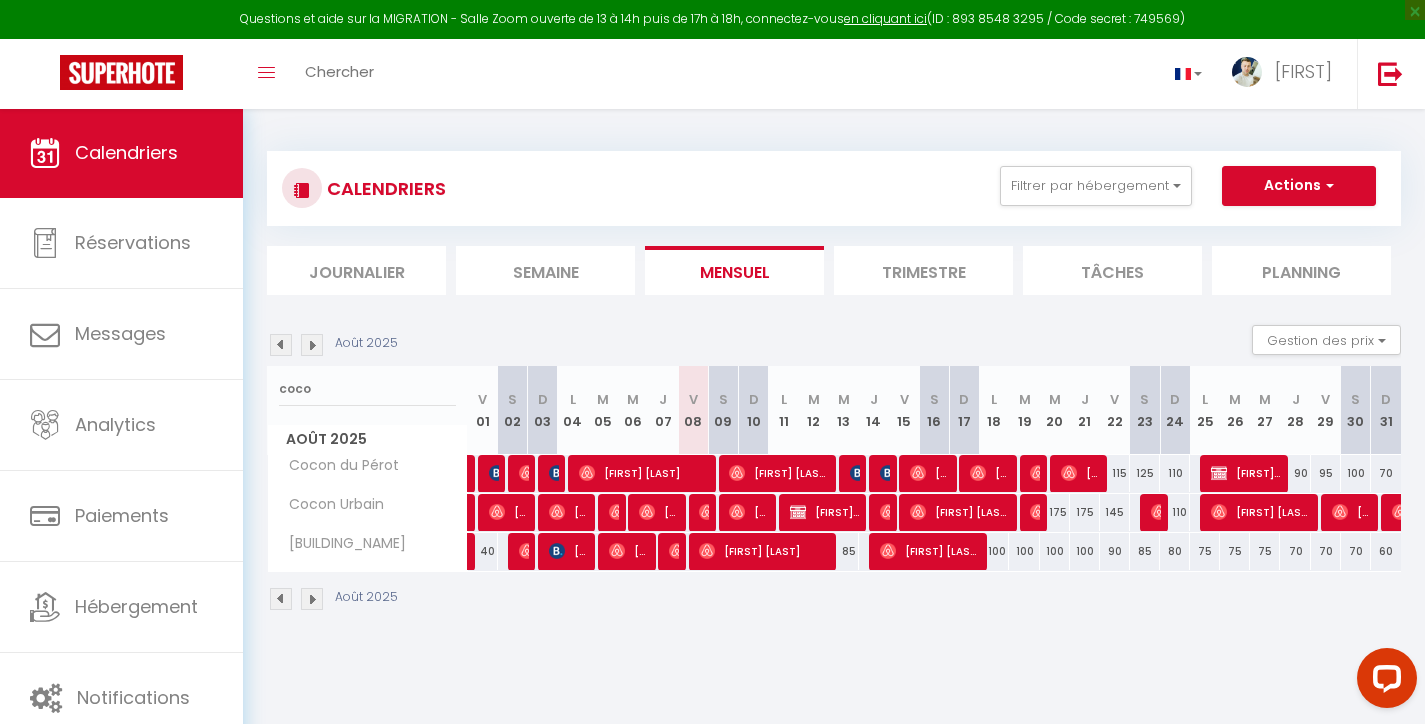 click at bounding box center (881, 513) 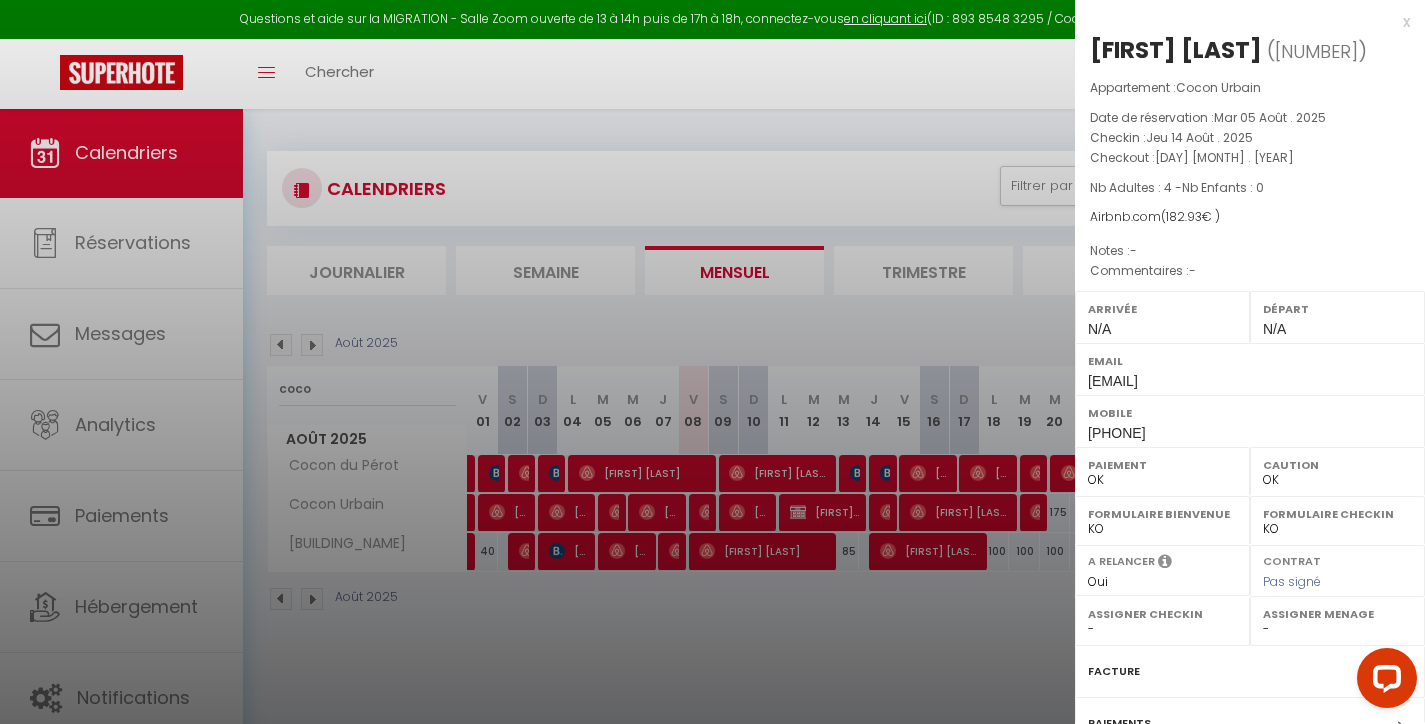 click at bounding box center (712, 362) 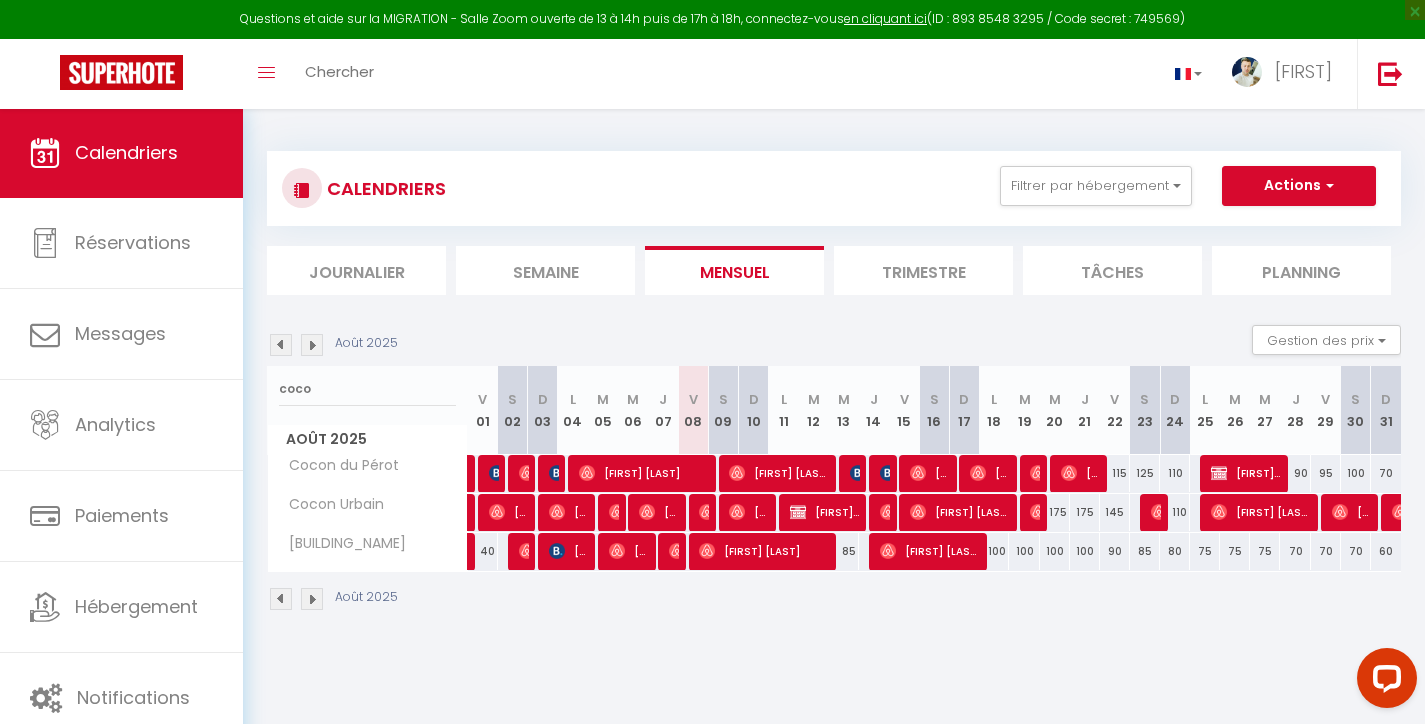 click at bounding box center [918, 512] 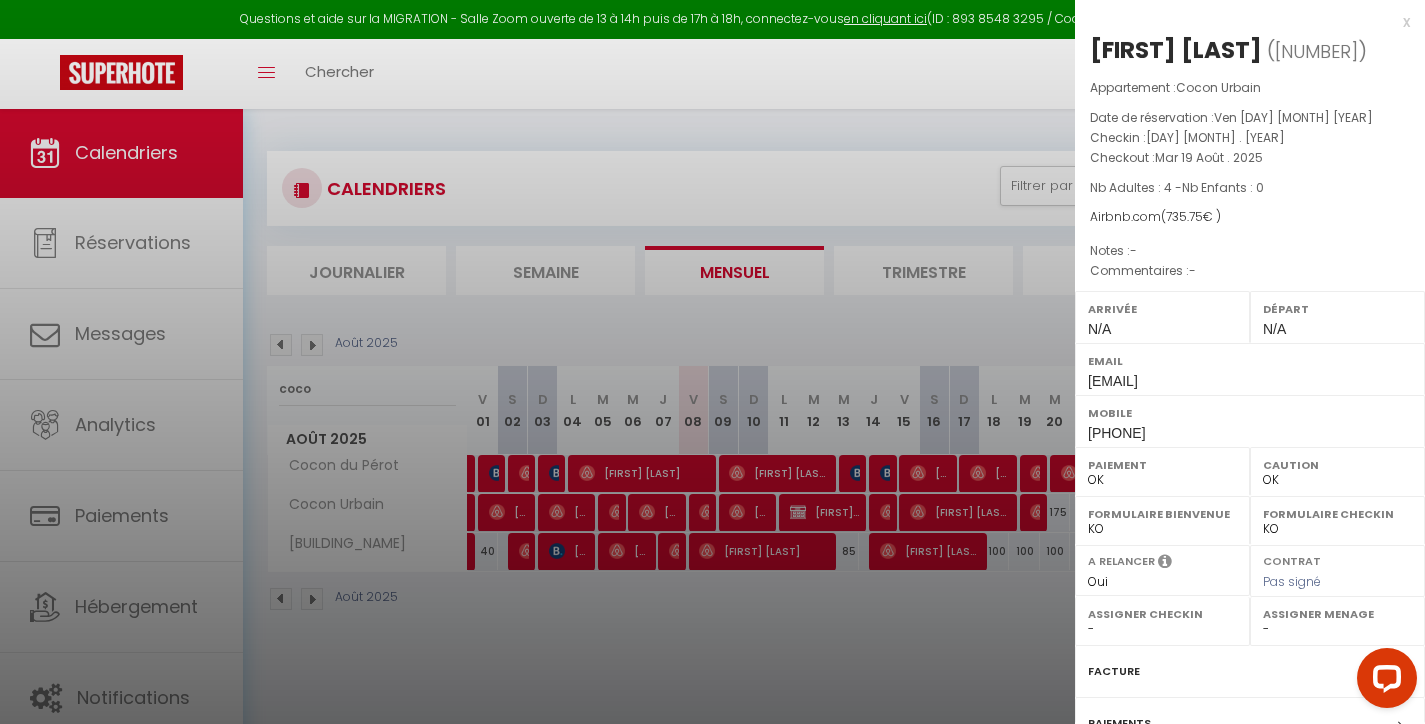 click on "N/A" at bounding box center (1099, 329) 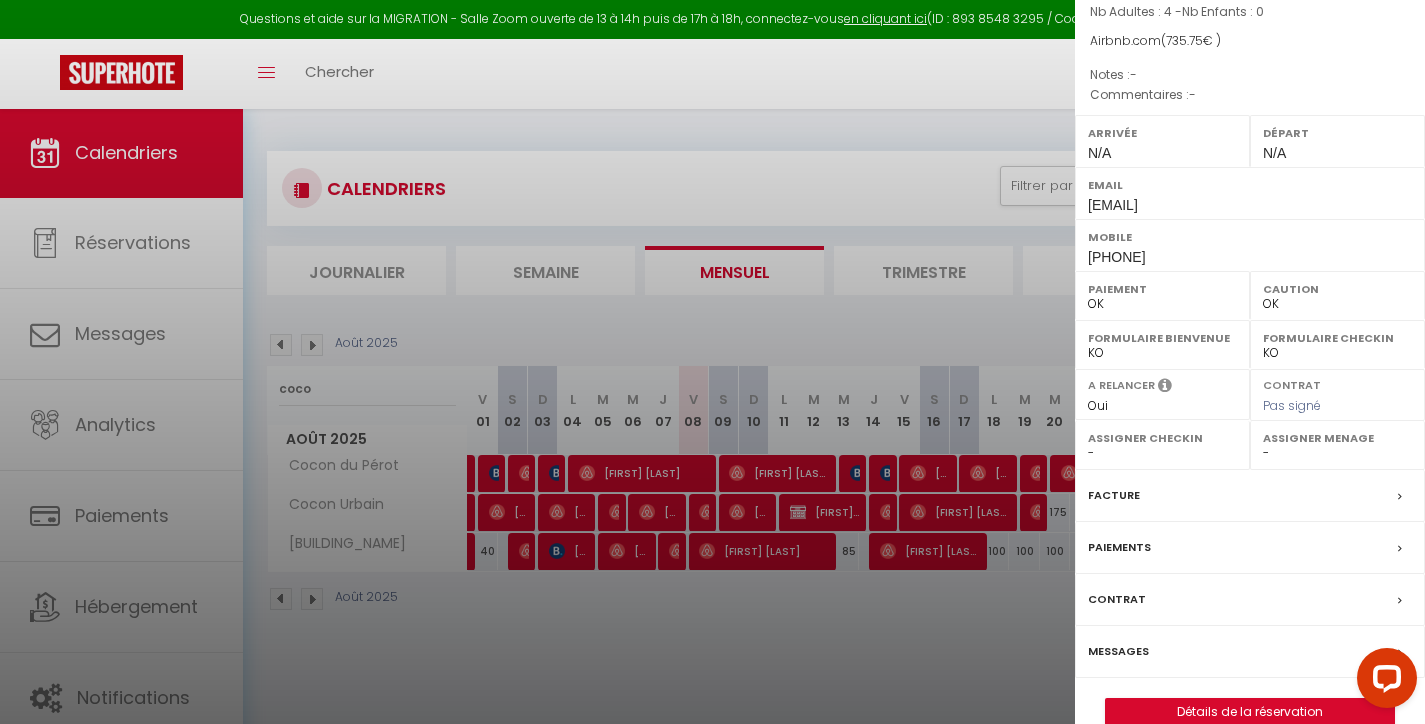 click on "Détails de la réservation" at bounding box center [1250, 712] 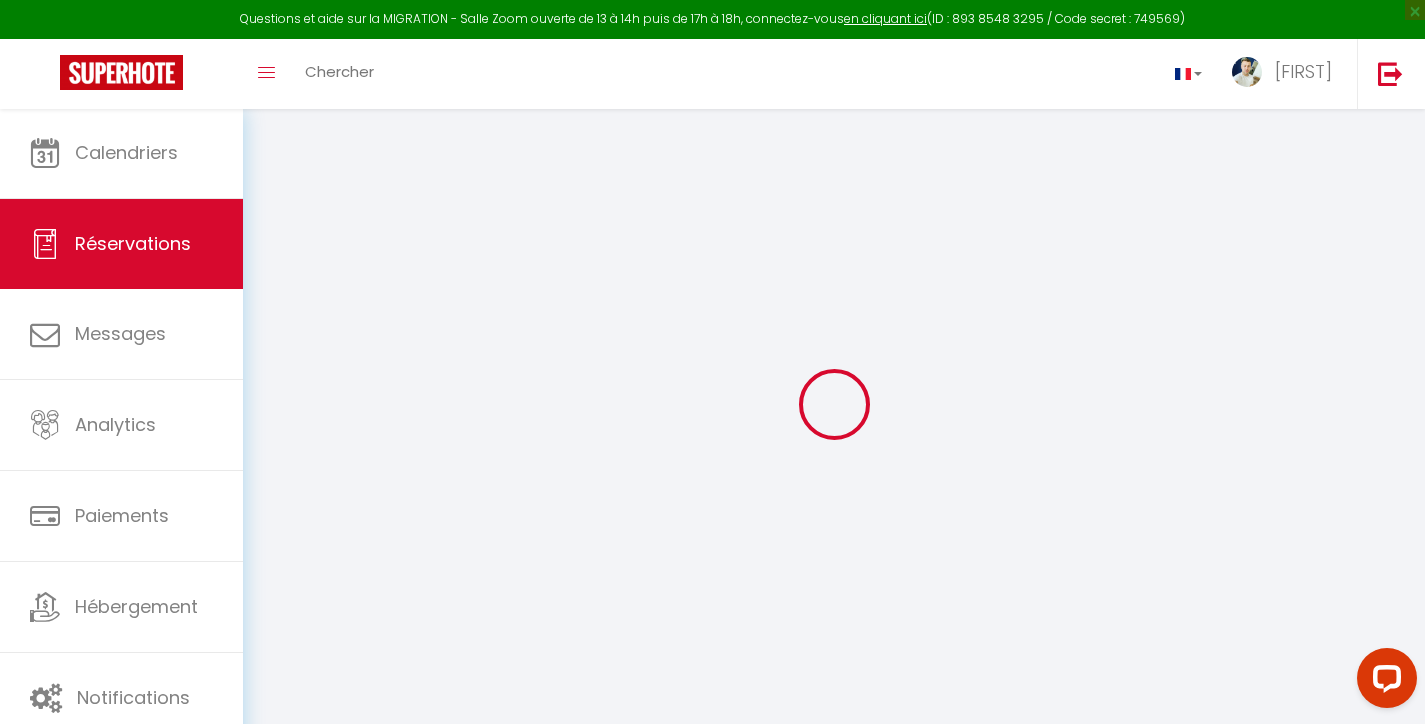 type on "[FIRST]" 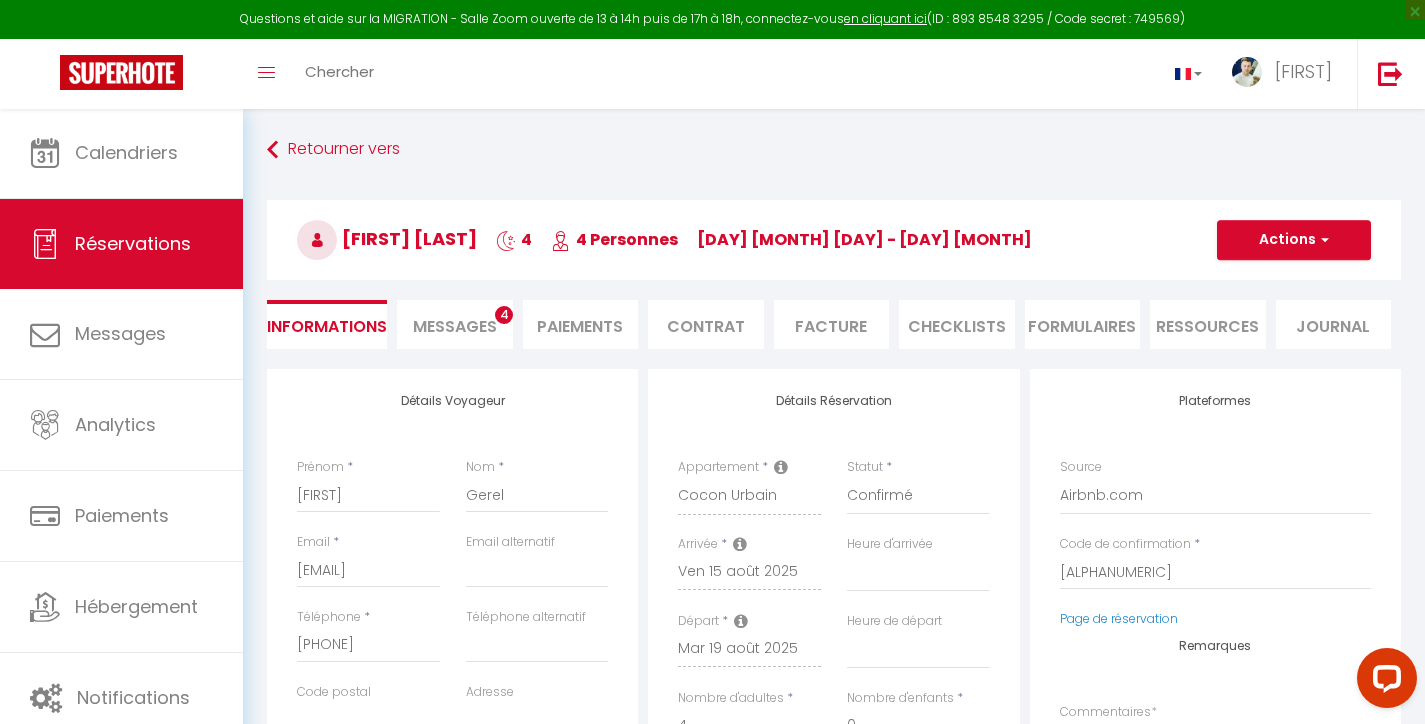 scroll, scrollTop: 38, scrollLeft: 0, axis: vertical 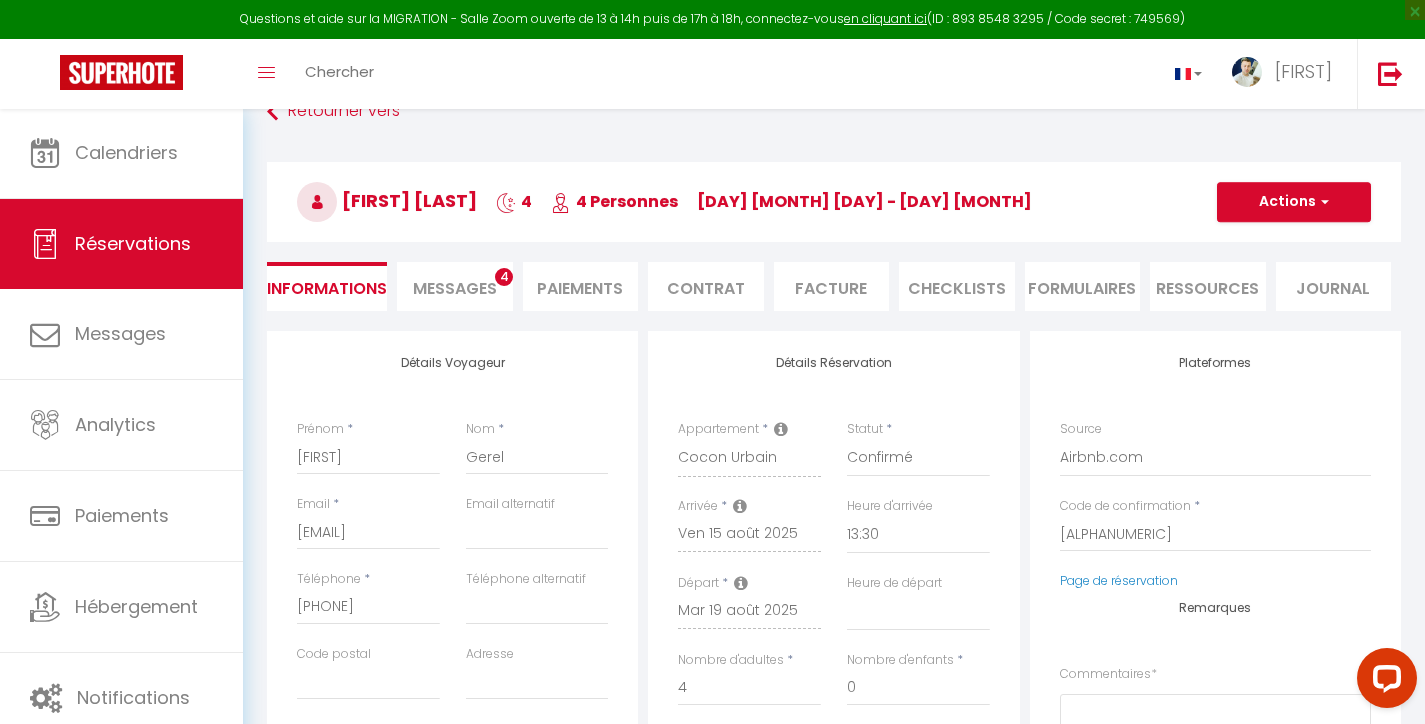 click on "Actions" at bounding box center (1294, 202) 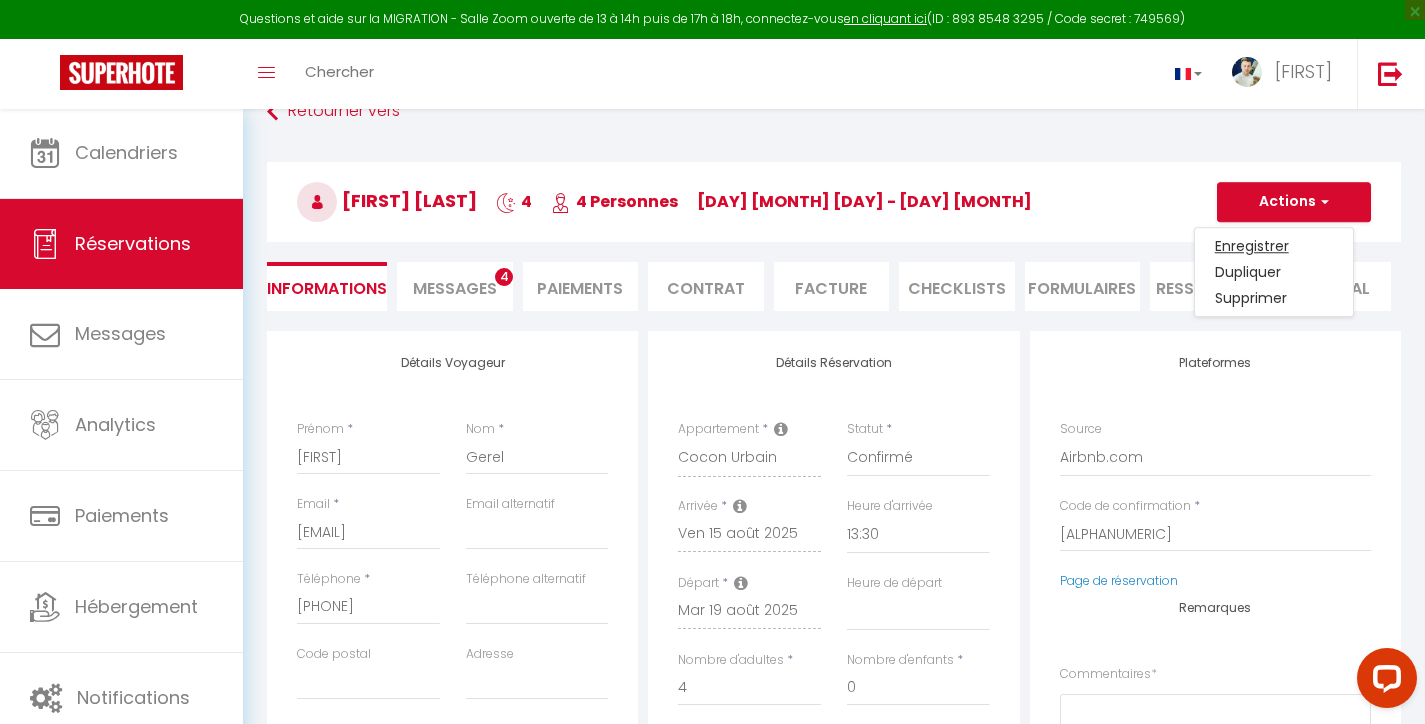 click on "Enregistrer" at bounding box center (1274, 246) 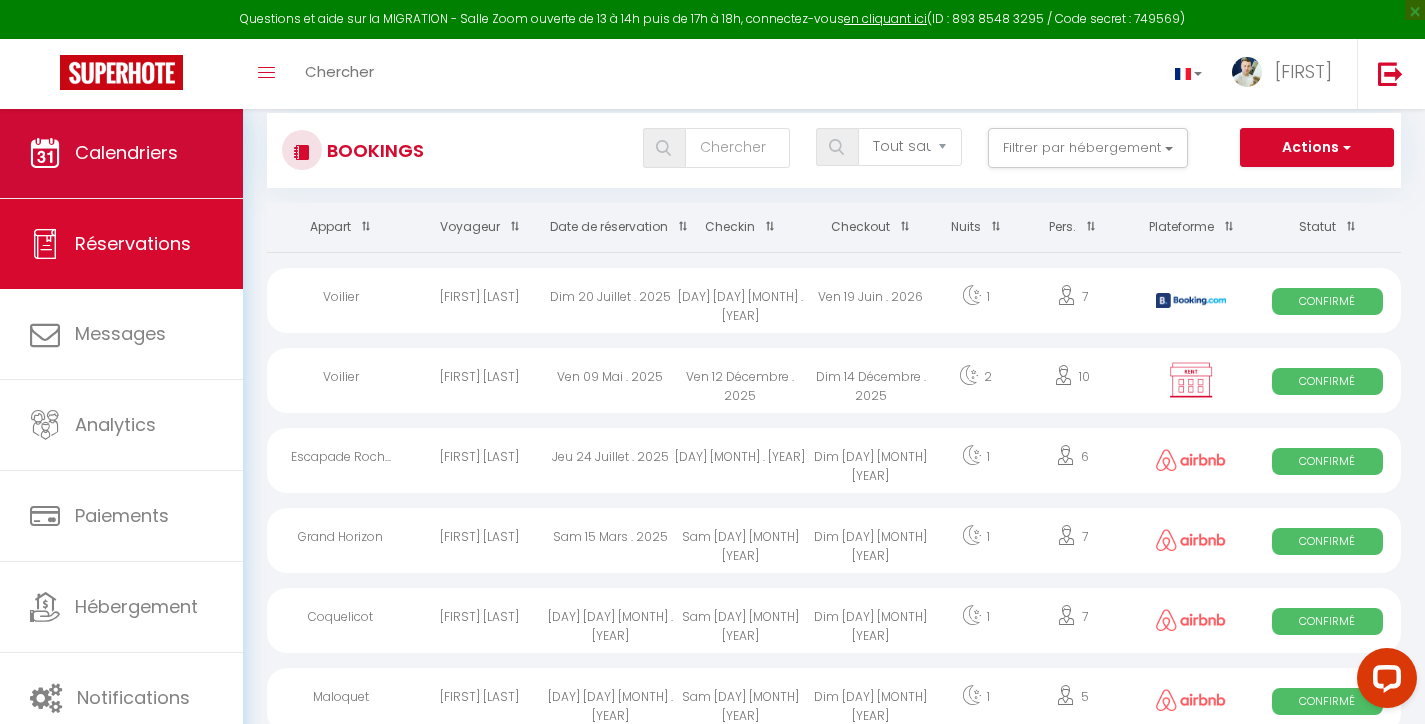 click on "Calendriers" at bounding box center [126, 152] 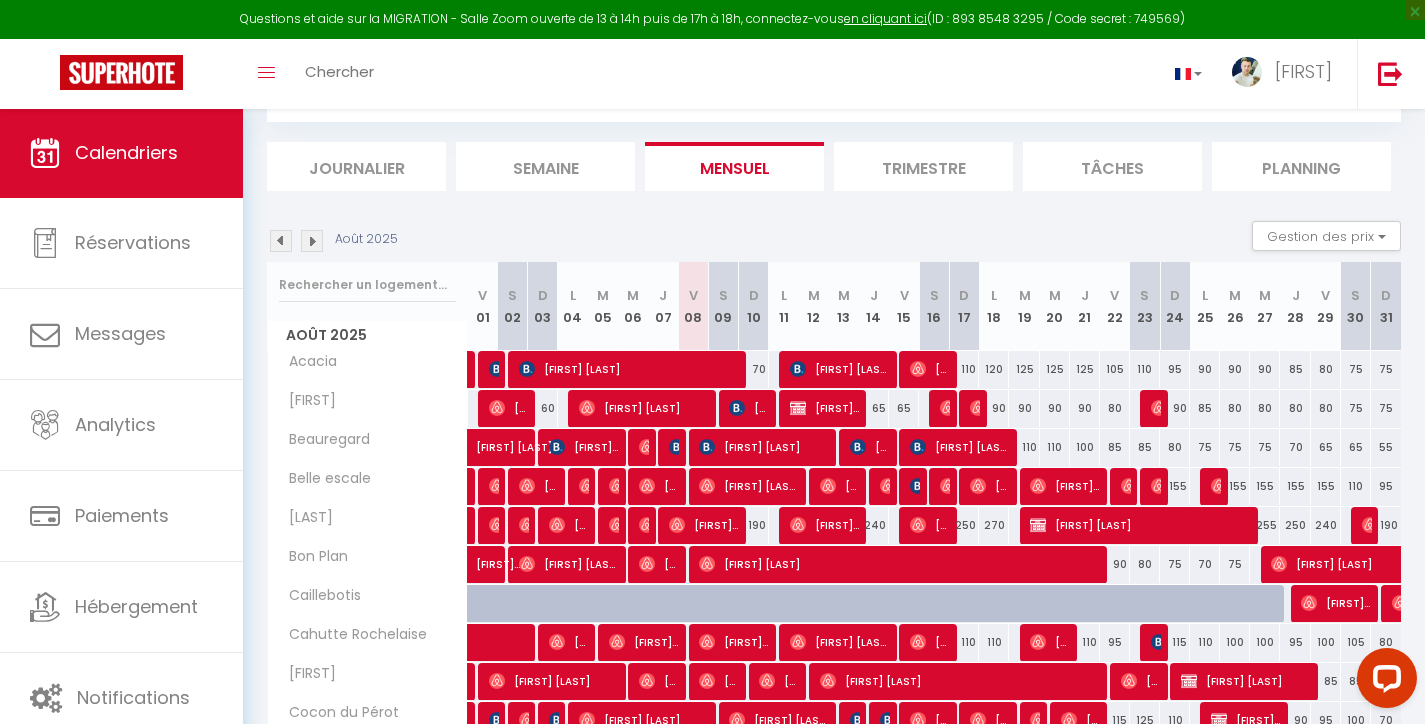 scroll, scrollTop: 251, scrollLeft: 0, axis: vertical 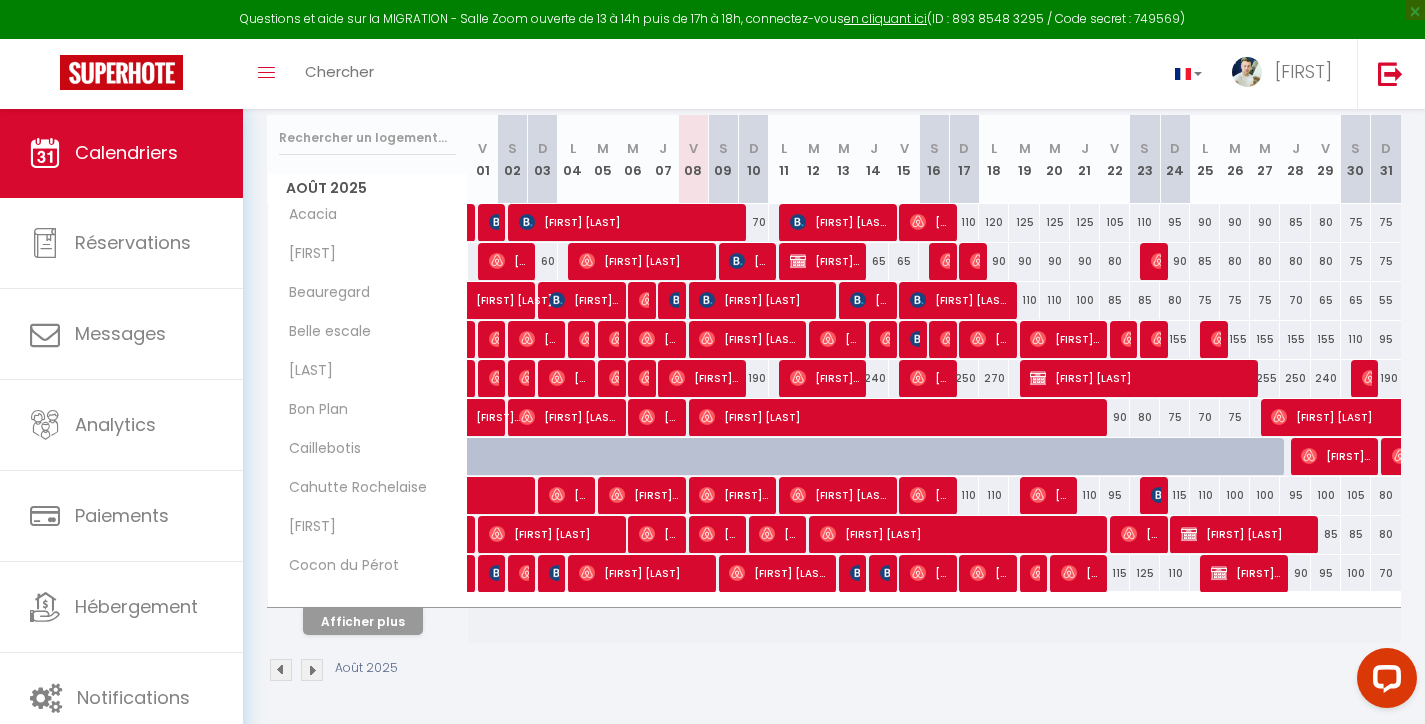 click on "Afficher plus" at bounding box center (363, 621) 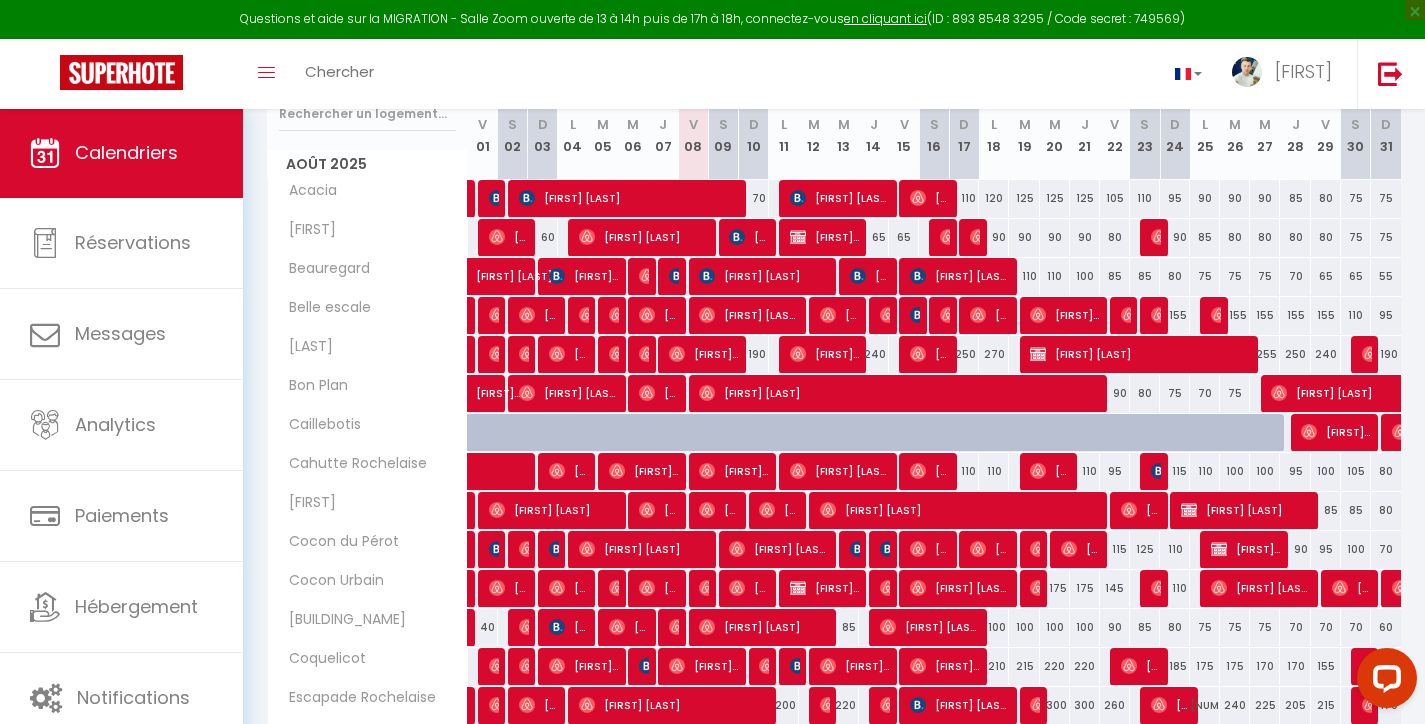 scroll, scrollTop: 0, scrollLeft: 0, axis: both 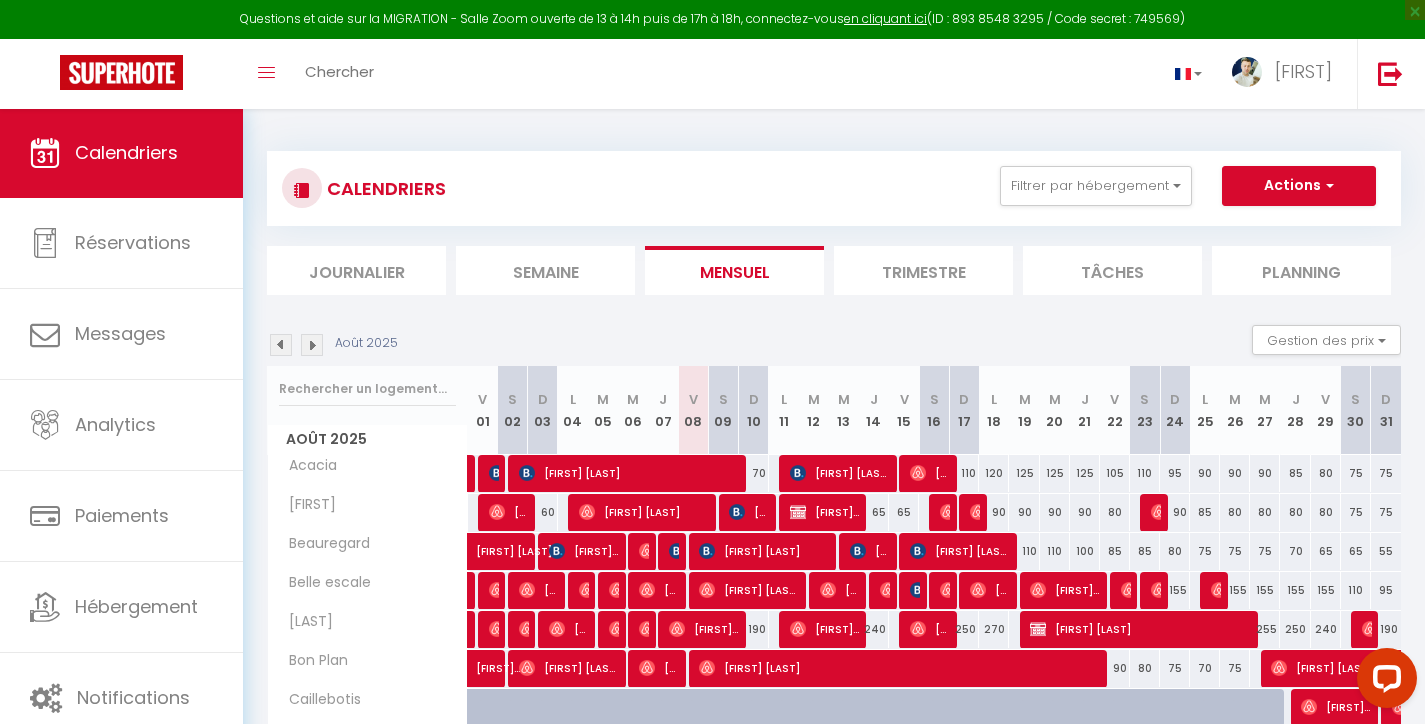 click on "CALENDRIERS
Filtrer par hébergement
La Rochelle       Acacia     Beauregard     Belle escale     Berlioz     Bon Plan     Cahutte Rochelaise     Clarine     Cocon du Pérot     Cocon Urbain     Cocon Rochelais     Coquelicot     Escapade Rochelaise     Galet Blanc     Grand Horizon     Horizon Rochelais     Joli Perot     L'atelier des Arts     L'origine     L'écluse     Grand voile     L'échappée     Molinski     Maloquet     Maison du bonheur     Maison Margot     Maison du marché     Petit Horizon     Petit Albert     Petit Gabaret     Petit Malo     Puilborin     Saint Éloi     Saint Nico Matelot     Saint Nico Capitaine     Saint Nico Amiral     Savigny     Signature     Toit du Marché     Villa Horizon     Voilier     Vue Mer     Vieljeux     Chambéry       Refuge Savoyard     Martinique Sud       A KA TITINE     Évasion Tropicale     Kaz Créole     Thaïnos     Villa Mad'in Steel     Villa Migaline     Villa Claragane          Effacer" at bounding box center [834, 223] 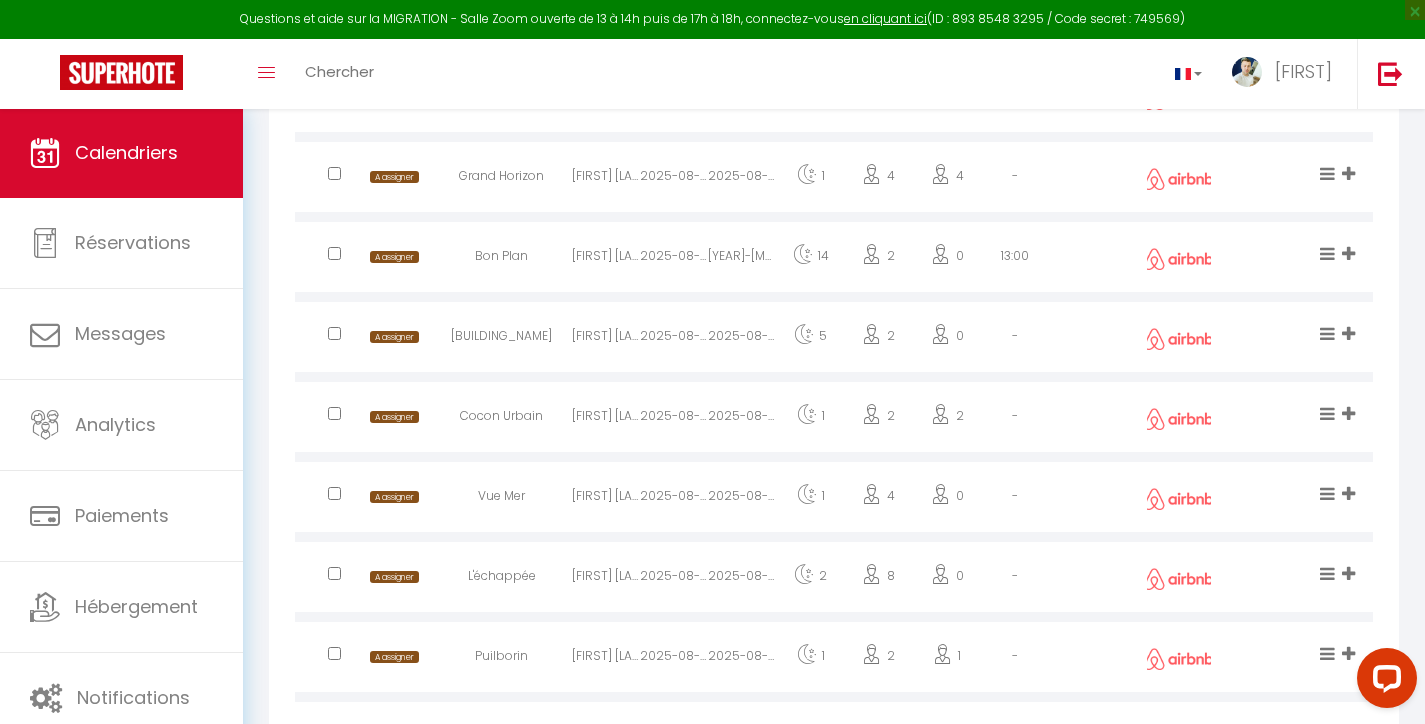 scroll, scrollTop: 718, scrollLeft: 0, axis: vertical 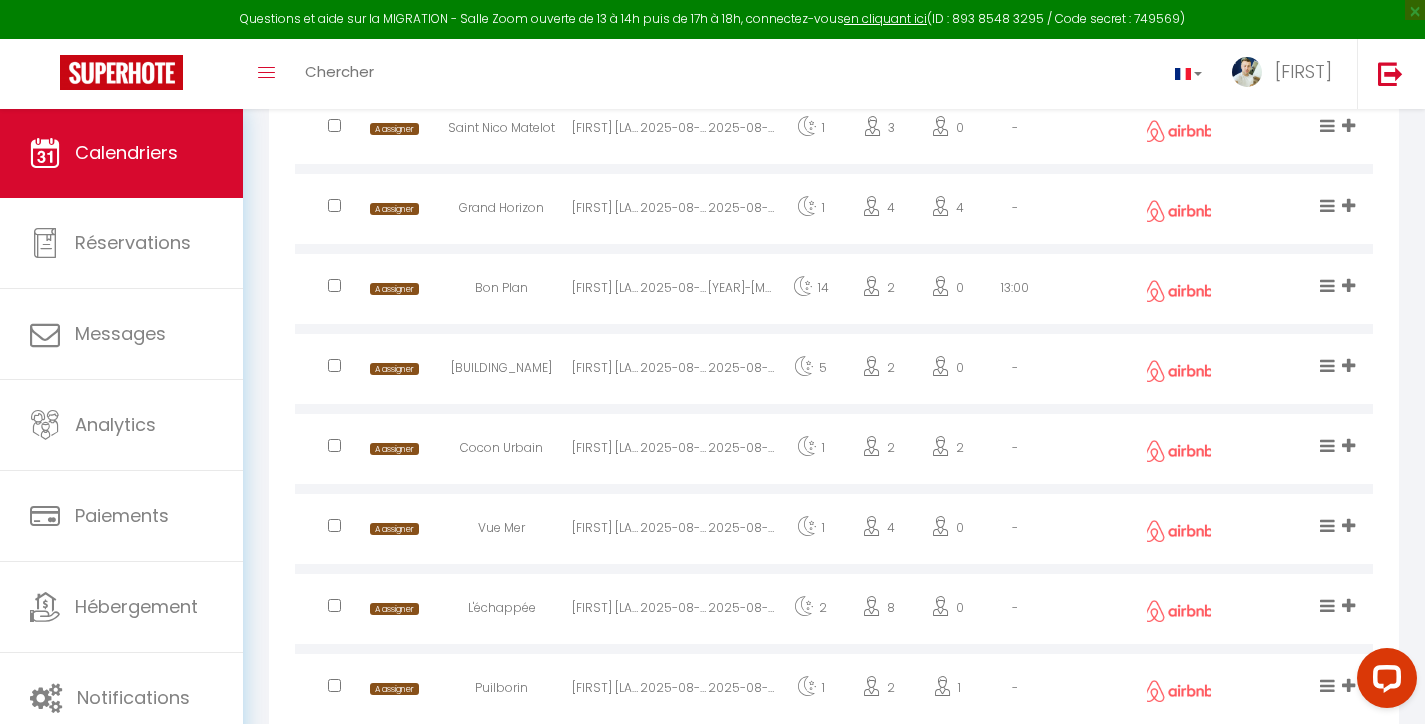 click on "Grand Horizon" at bounding box center [501, 211] 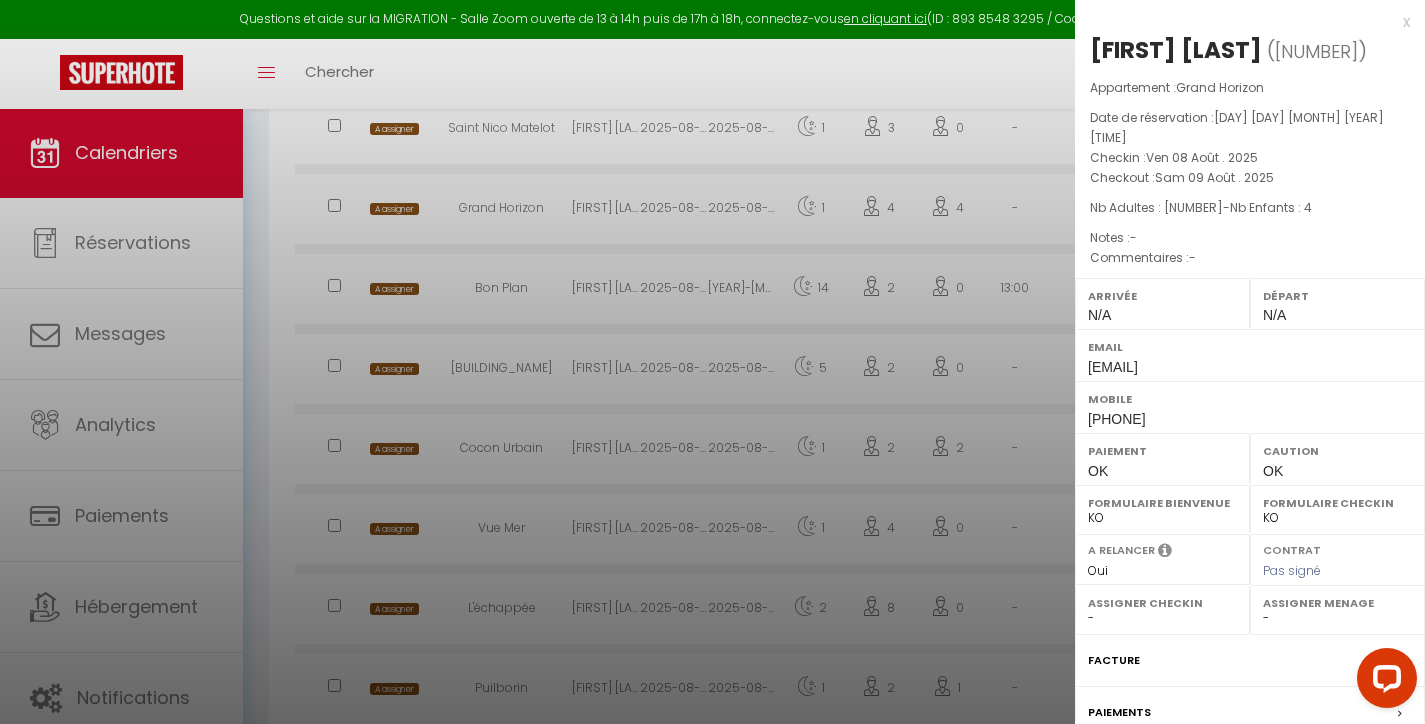 scroll, scrollTop: 187, scrollLeft: 0, axis: vertical 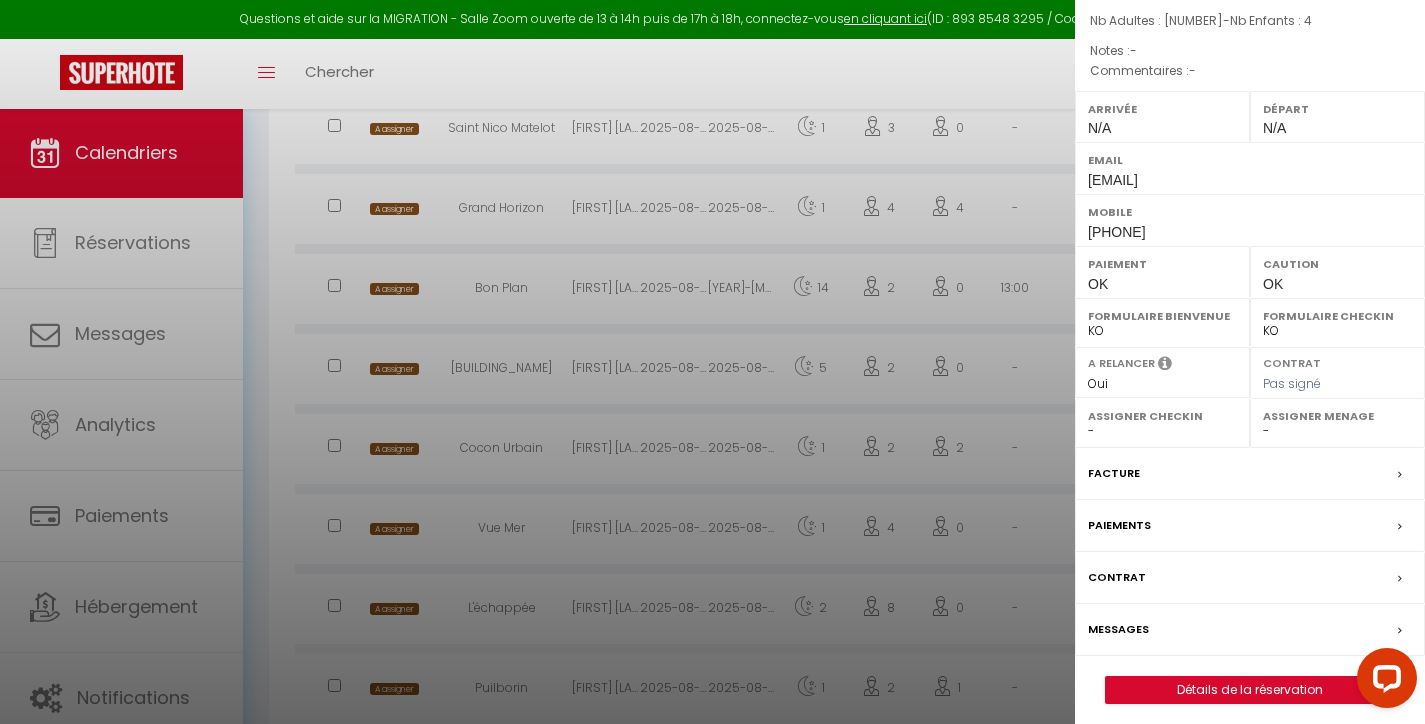 click on "Messages" at bounding box center [1118, 629] 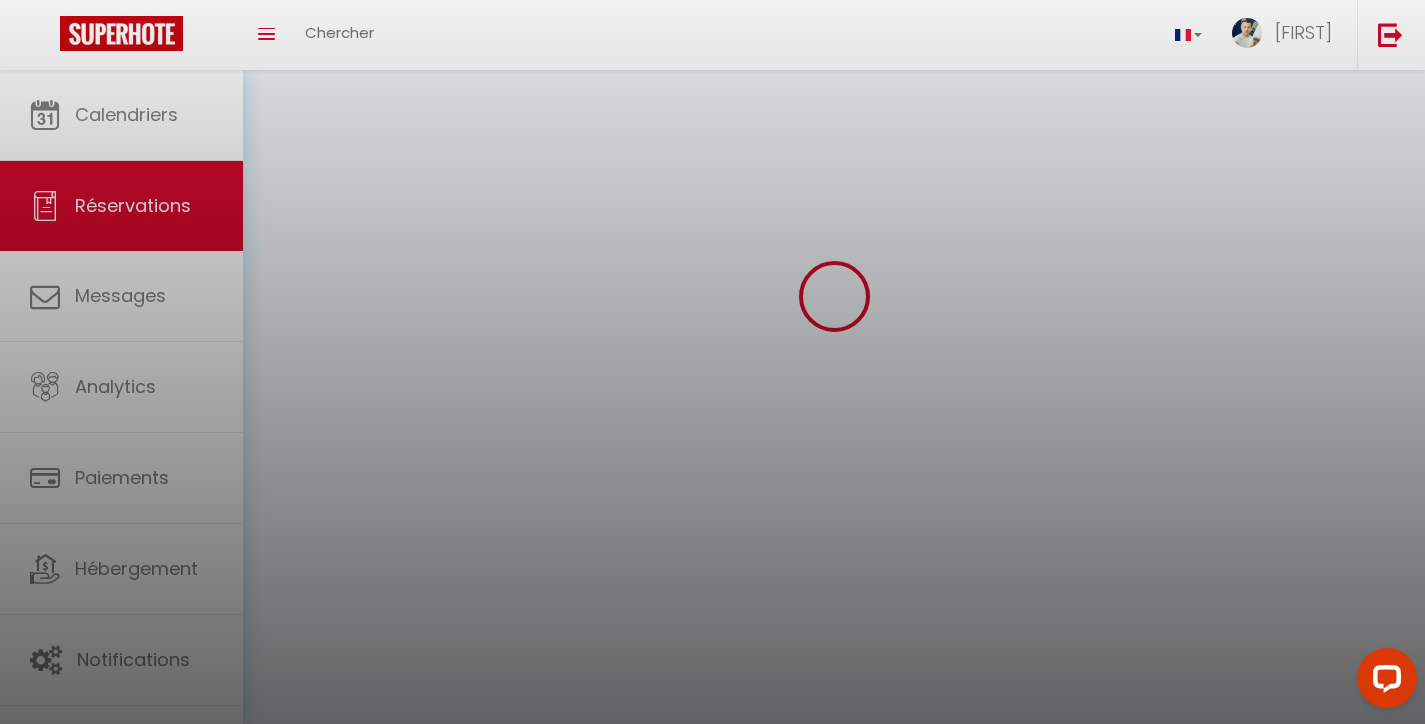 scroll, scrollTop: 0, scrollLeft: 0, axis: both 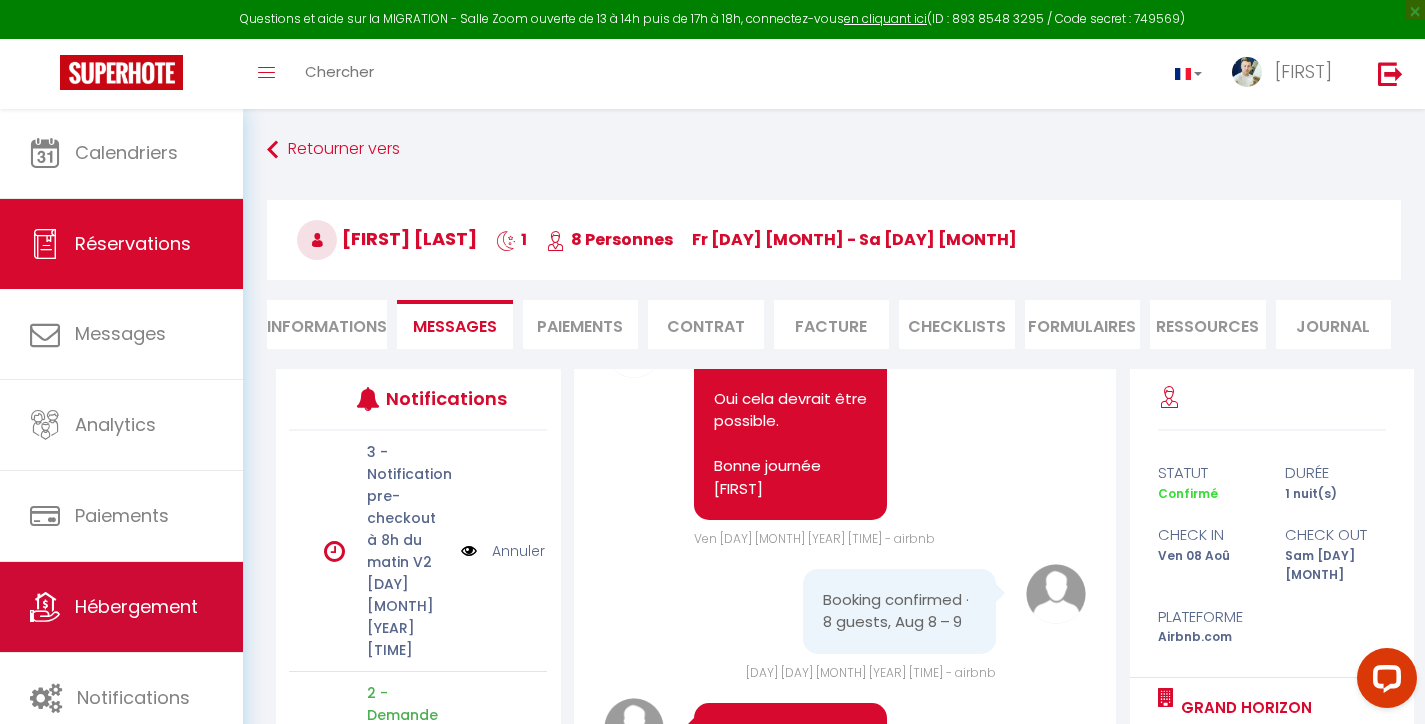 click on "Hébergement" at bounding box center (136, 606) 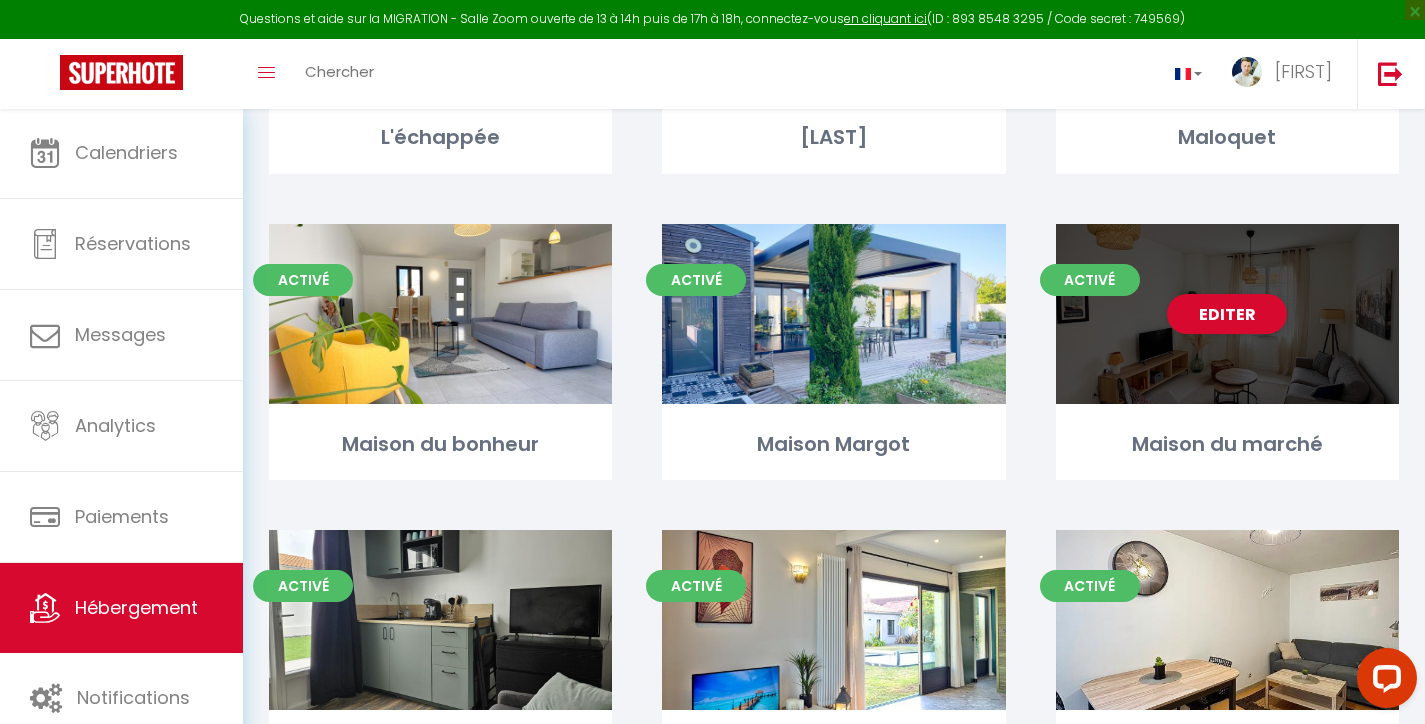 scroll, scrollTop: 2640, scrollLeft: 0, axis: vertical 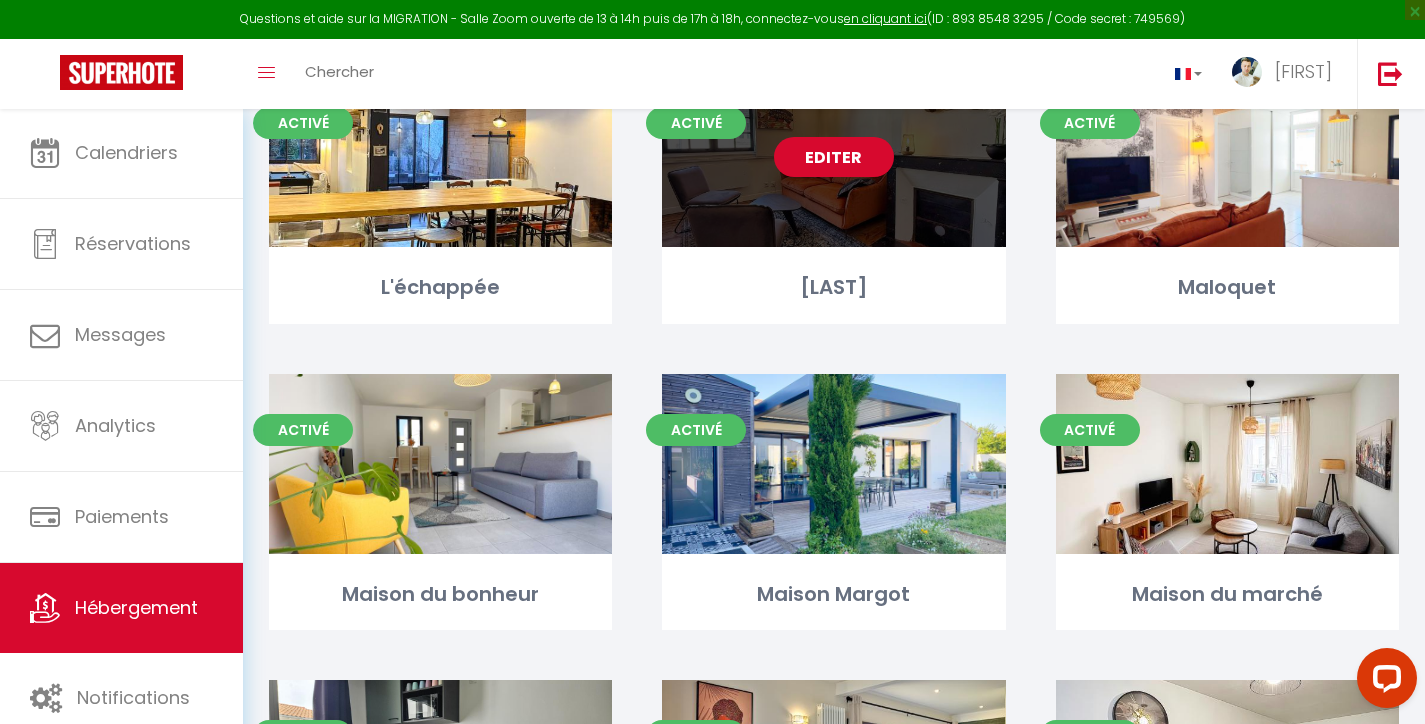 click on "Editer" at bounding box center (834, 157) 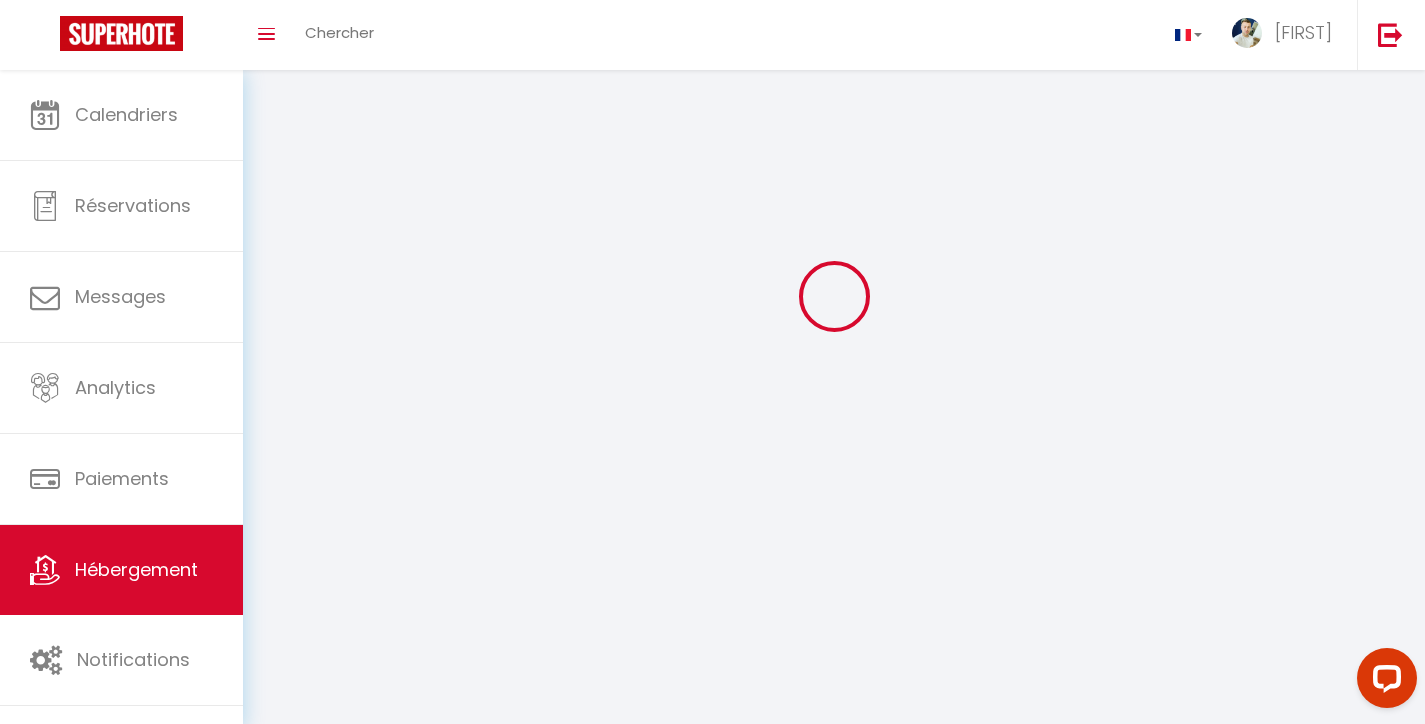 scroll, scrollTop: 0, scrollLeft: 0, axis: both 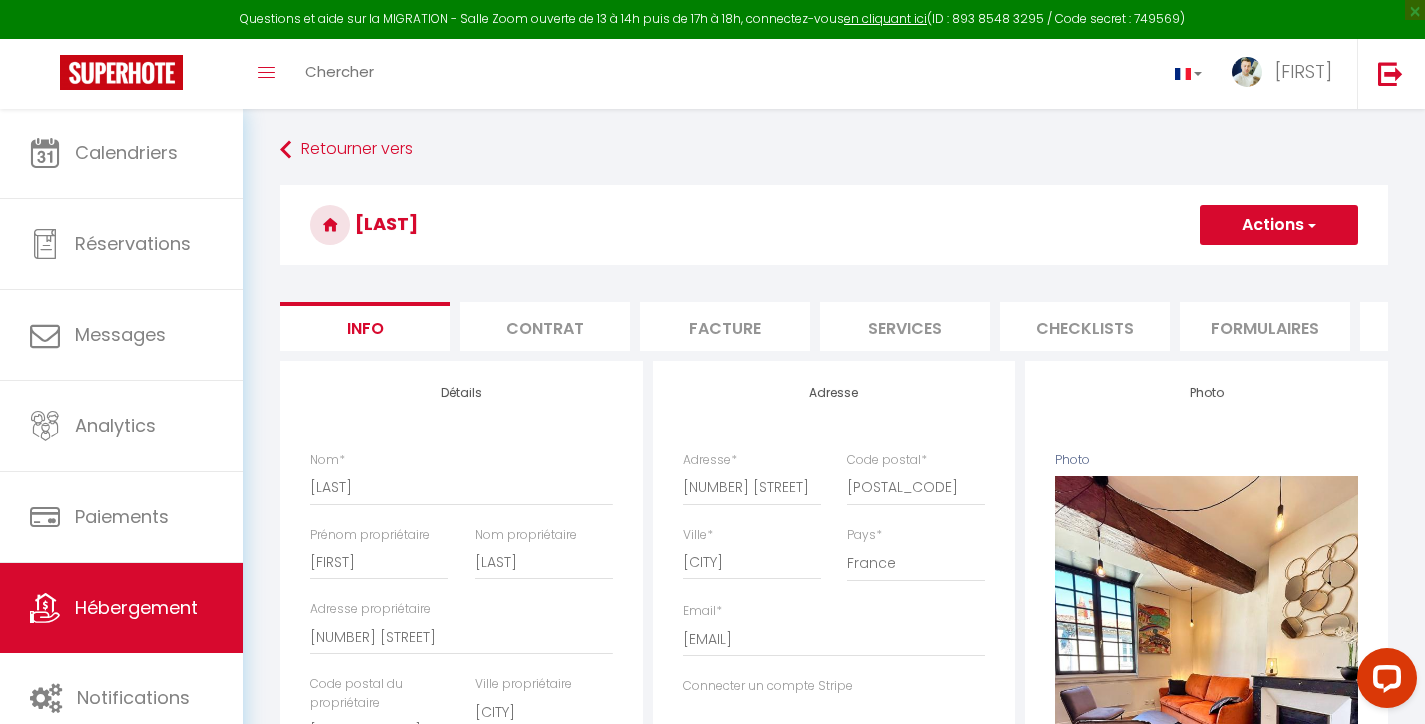 click on "Checklists" at bounding box center (1085, 326) 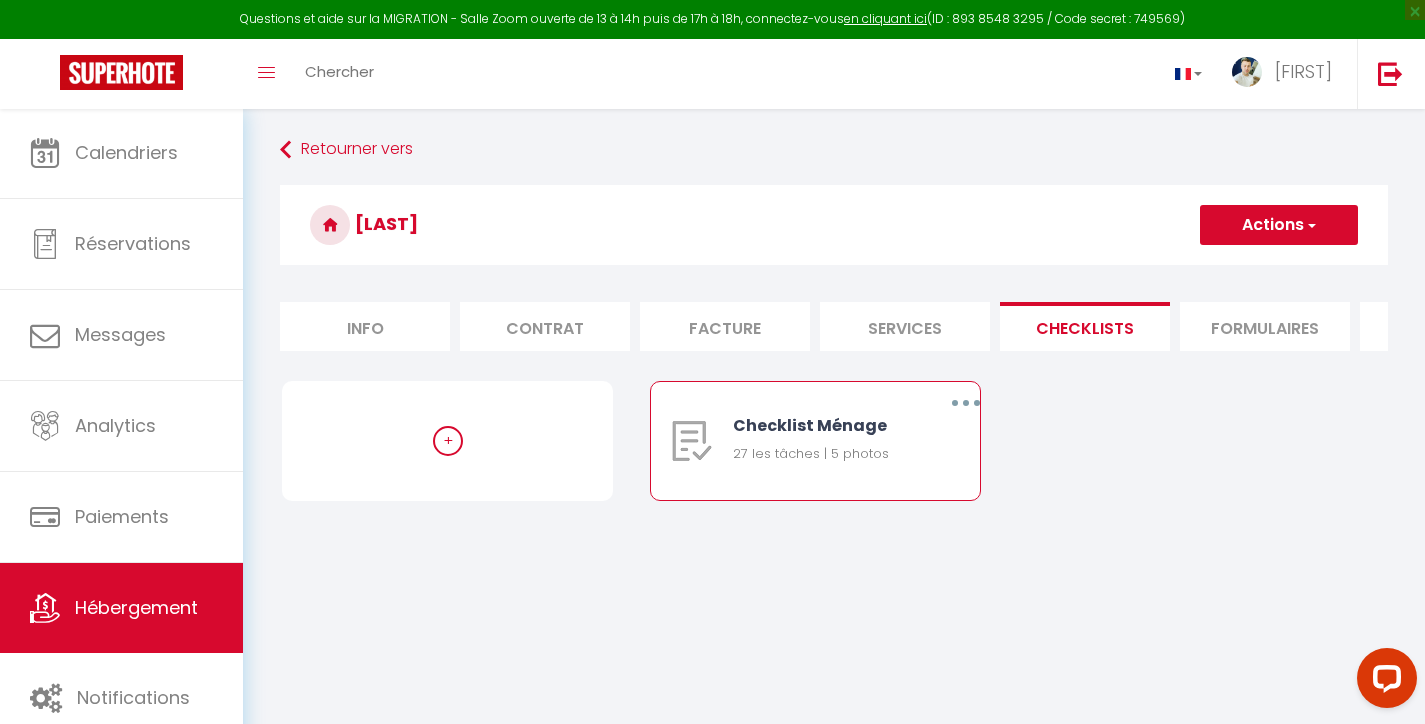 click at bounding box center (966, 403) 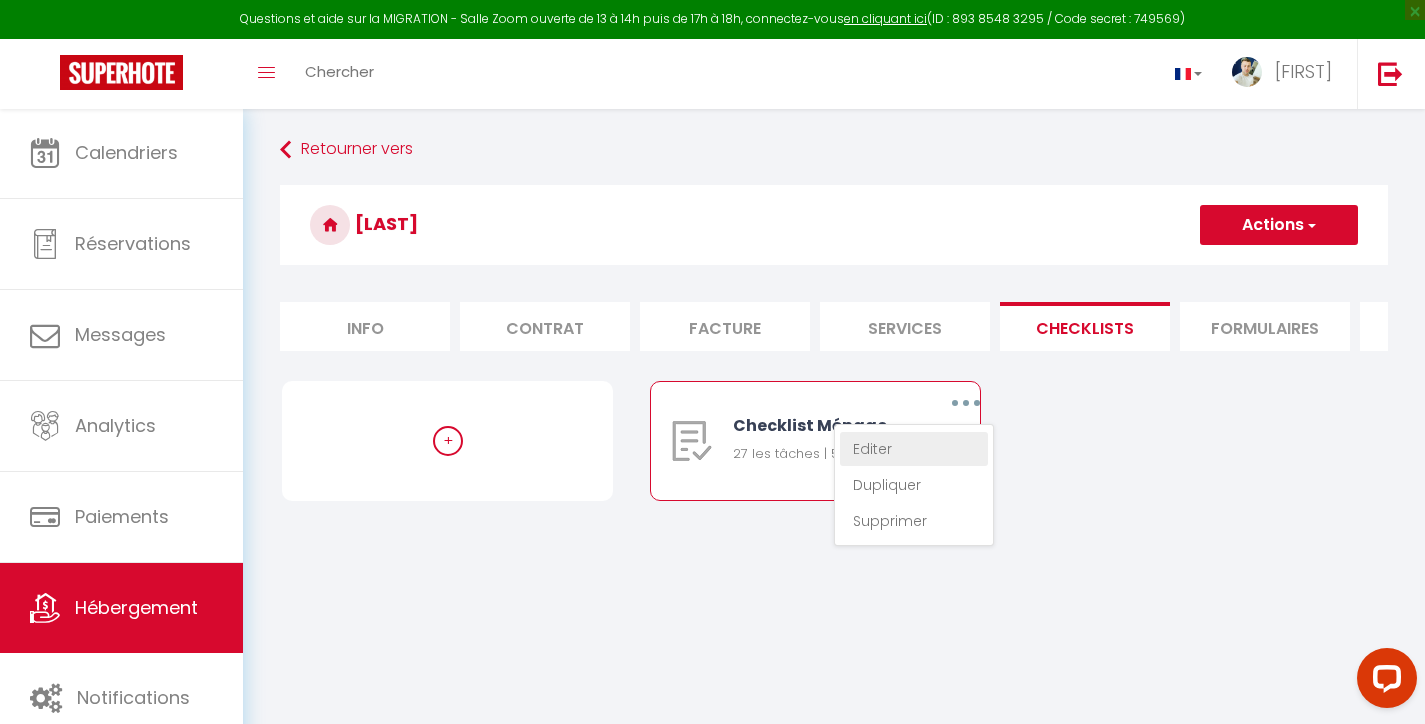 click on "Editer" at bounding box center [914, 449] 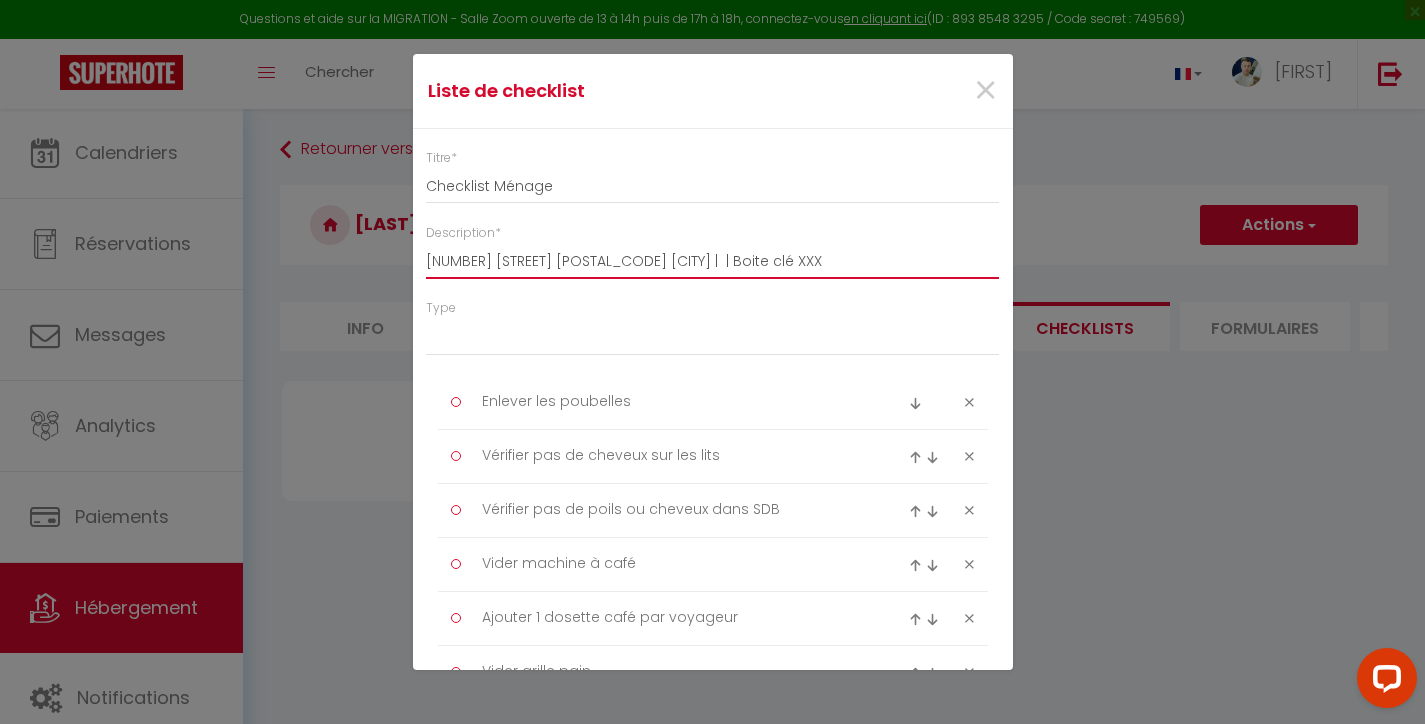 click on "[NUMBER] [STREET] [POSTAL_CODE] [CITY] |  | Boite clé XXX" at bounding box center (713, 261) 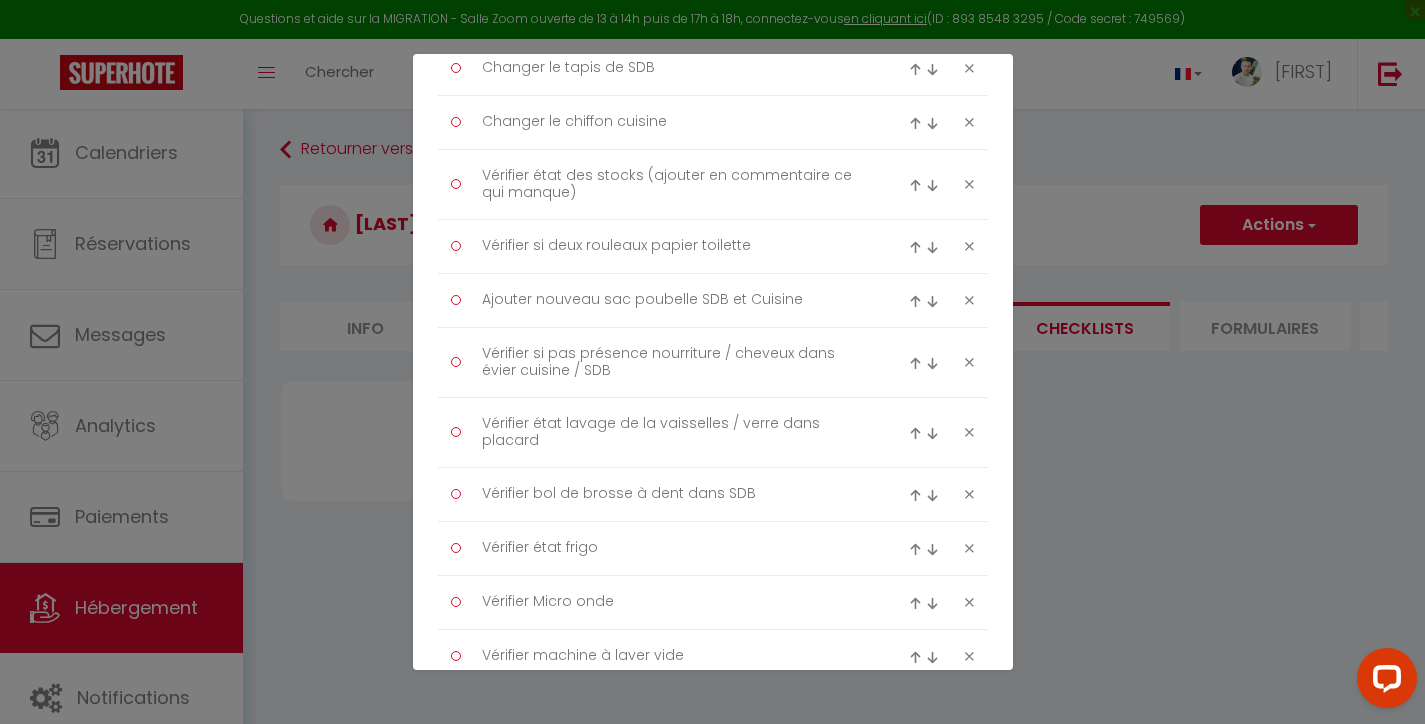 scroll, scrollTop: 1651, scrollLeft: 0, axis: vertical 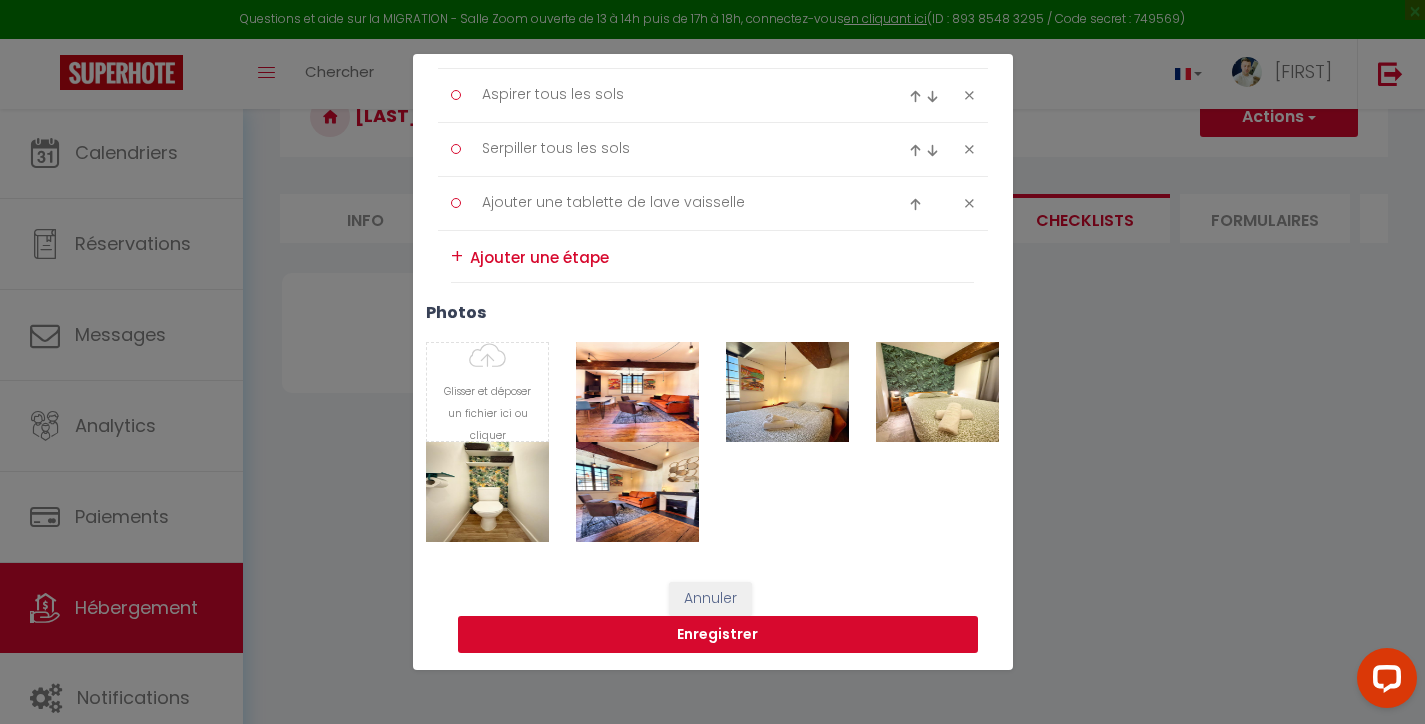 click on "Enregistrer" at bounding box center (718, 635) 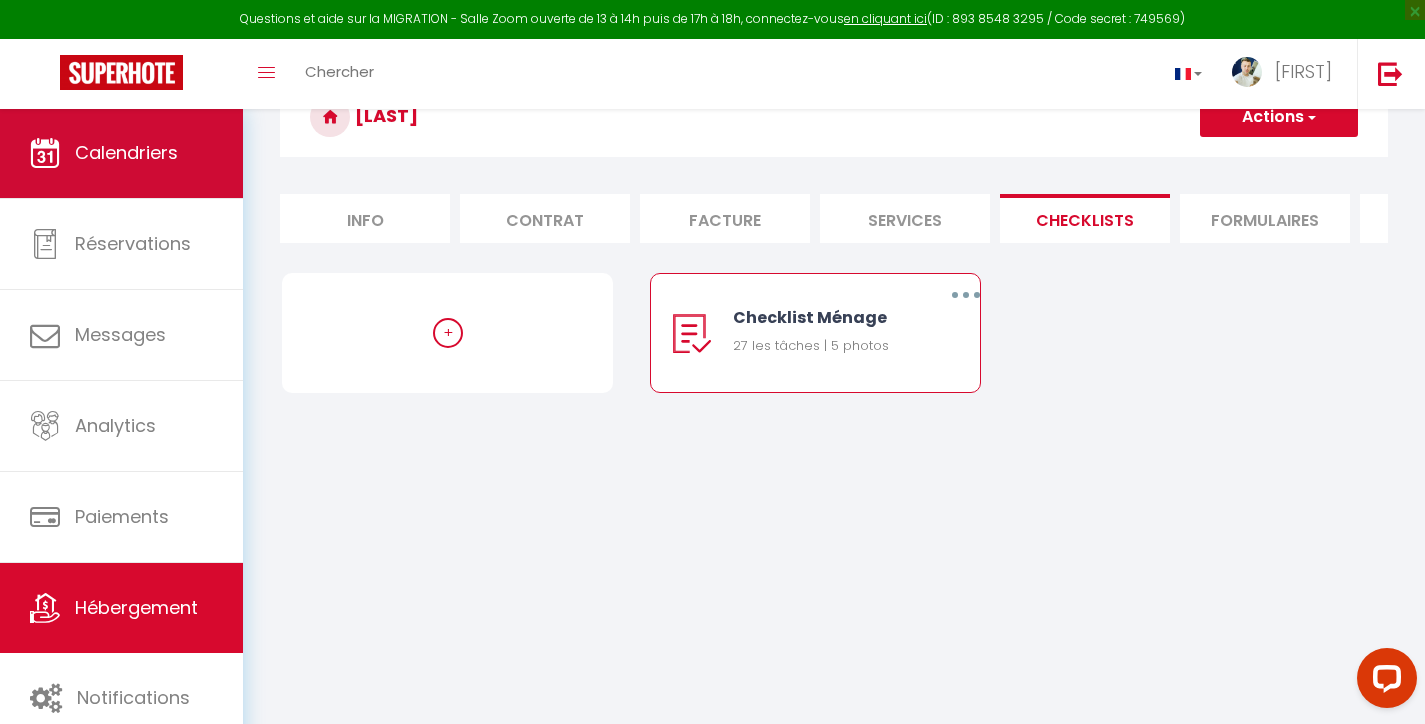 click on "Calendriers" at bounding box center (126, 152) 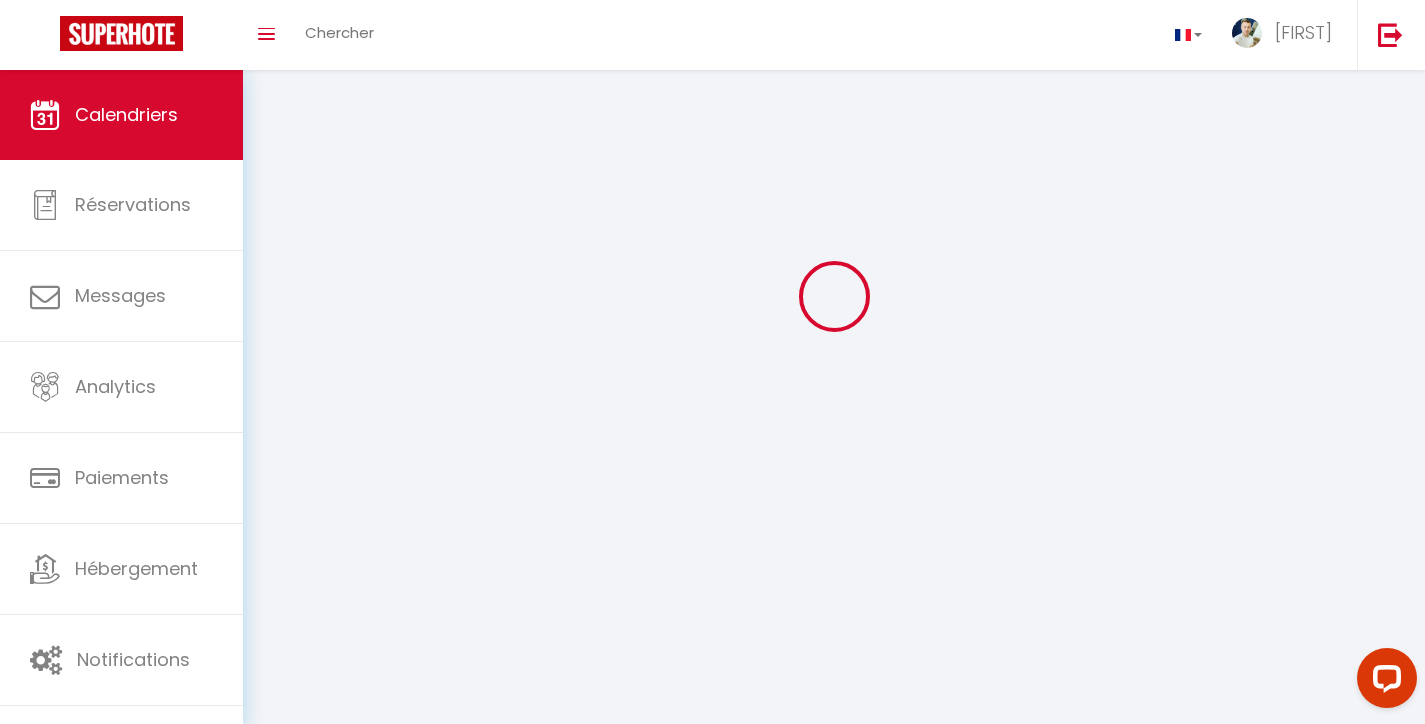 scroll, scrollTop: 0, scrollLeft: 0, axis: both 